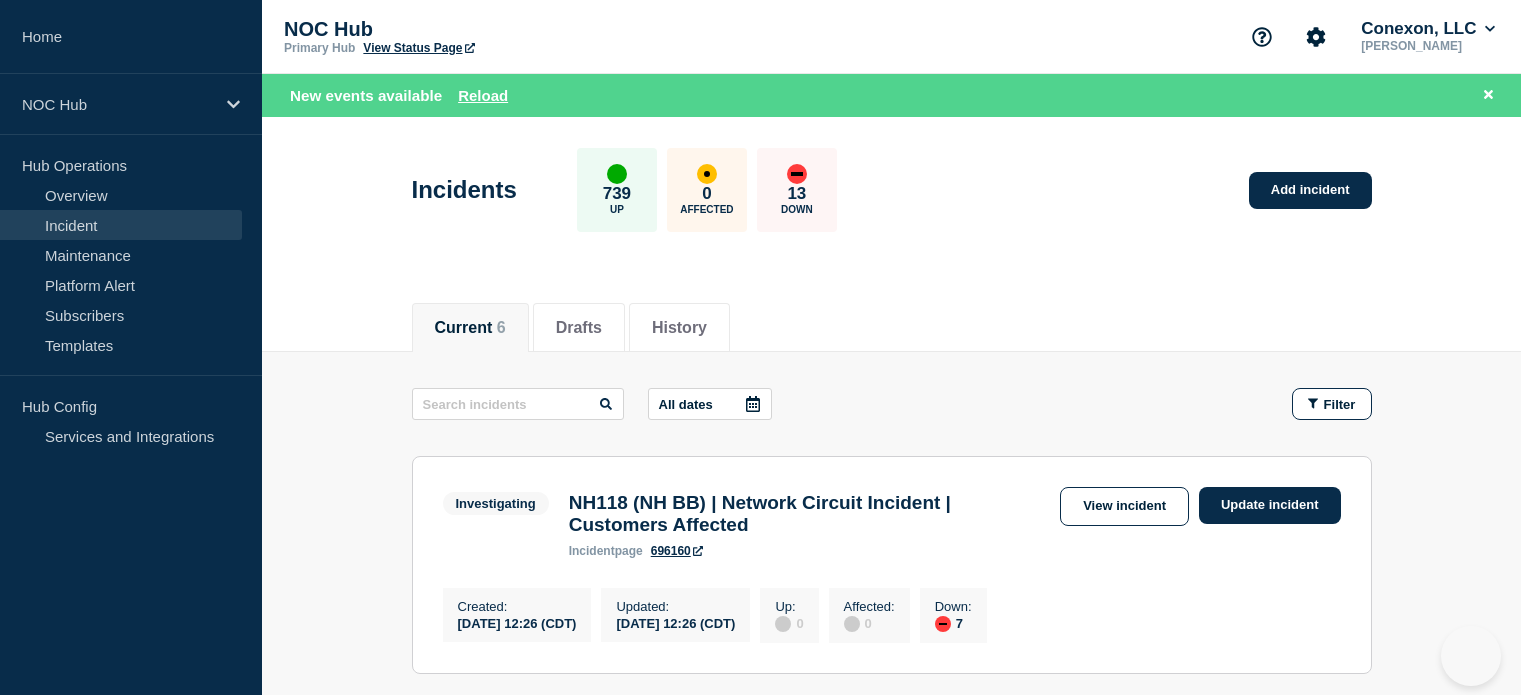 scroll, scrollTop: 0, scrollLeft: 0, axis: both 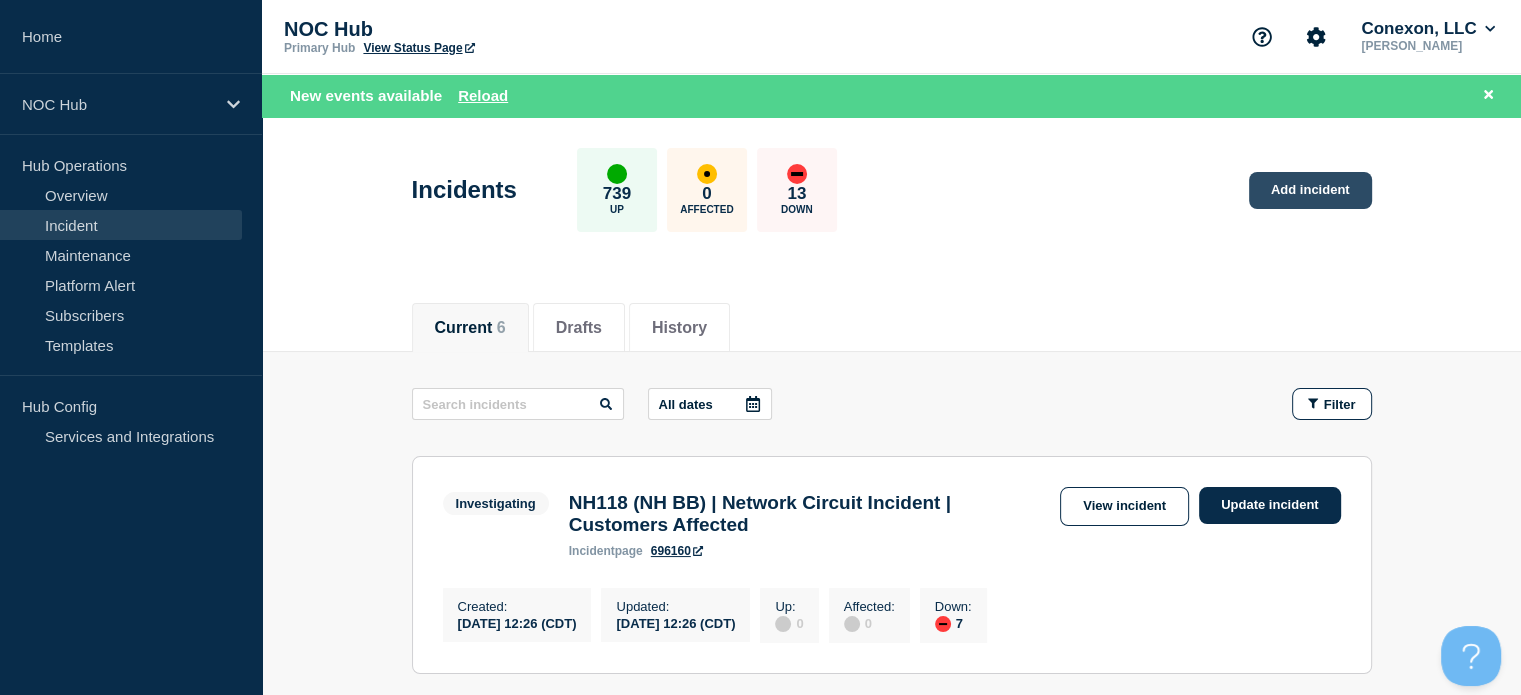 click on "Add incident" 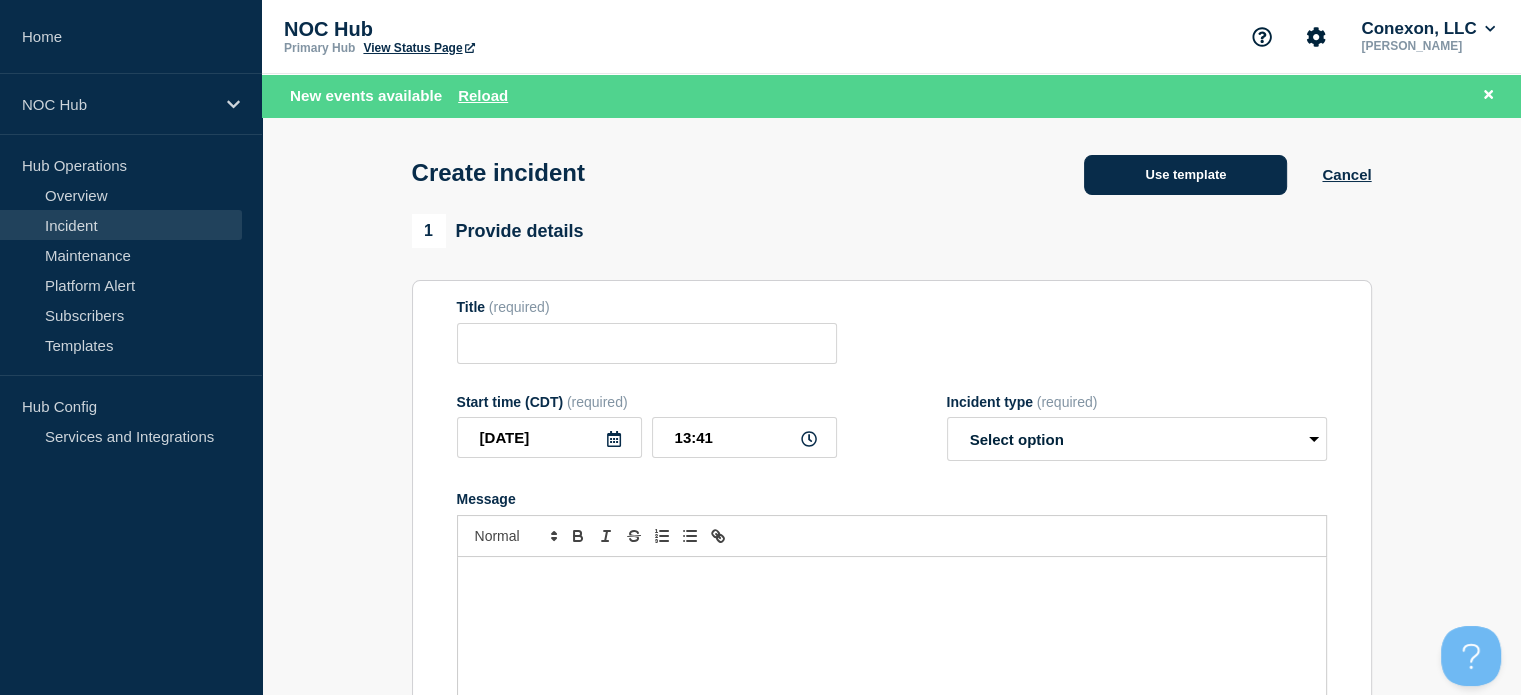 click on "Use template" at bounding box center [1185, 175] 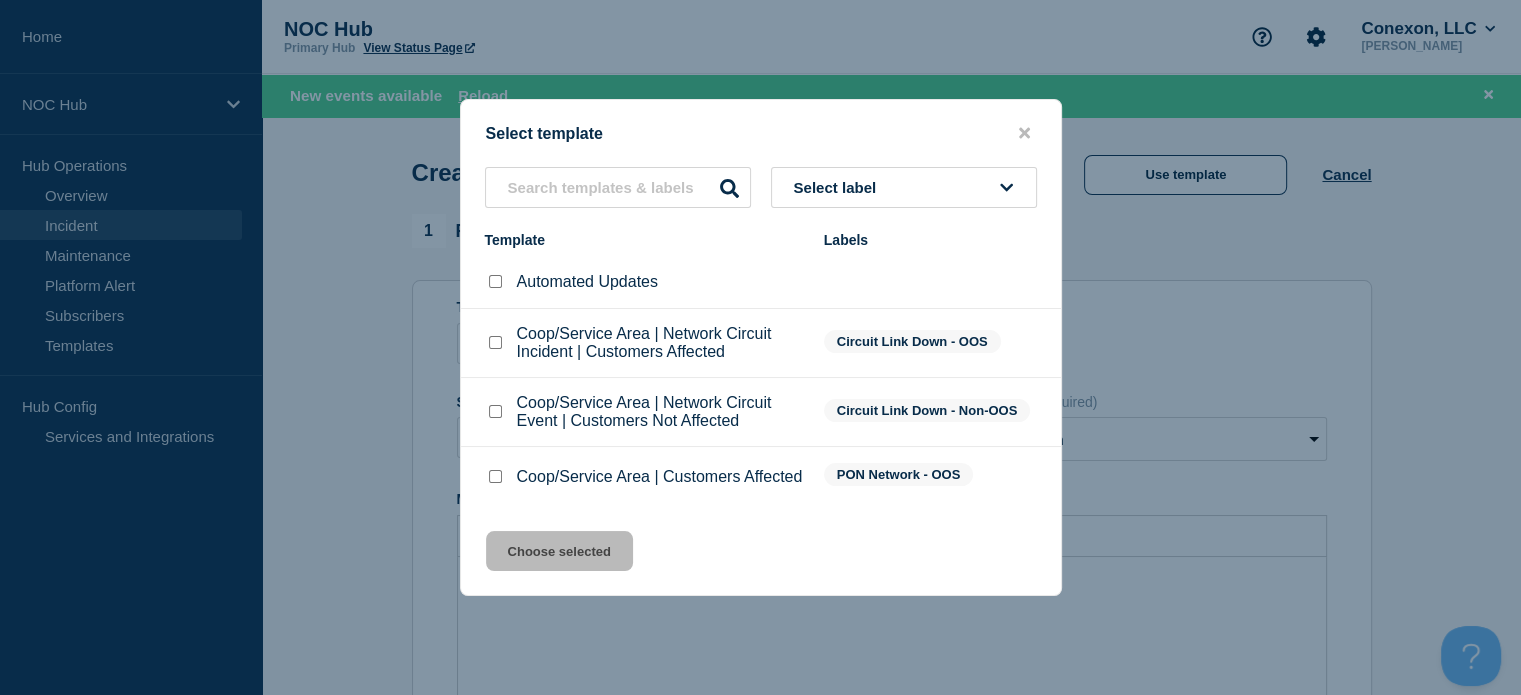 click at bounding box center (495, 411) 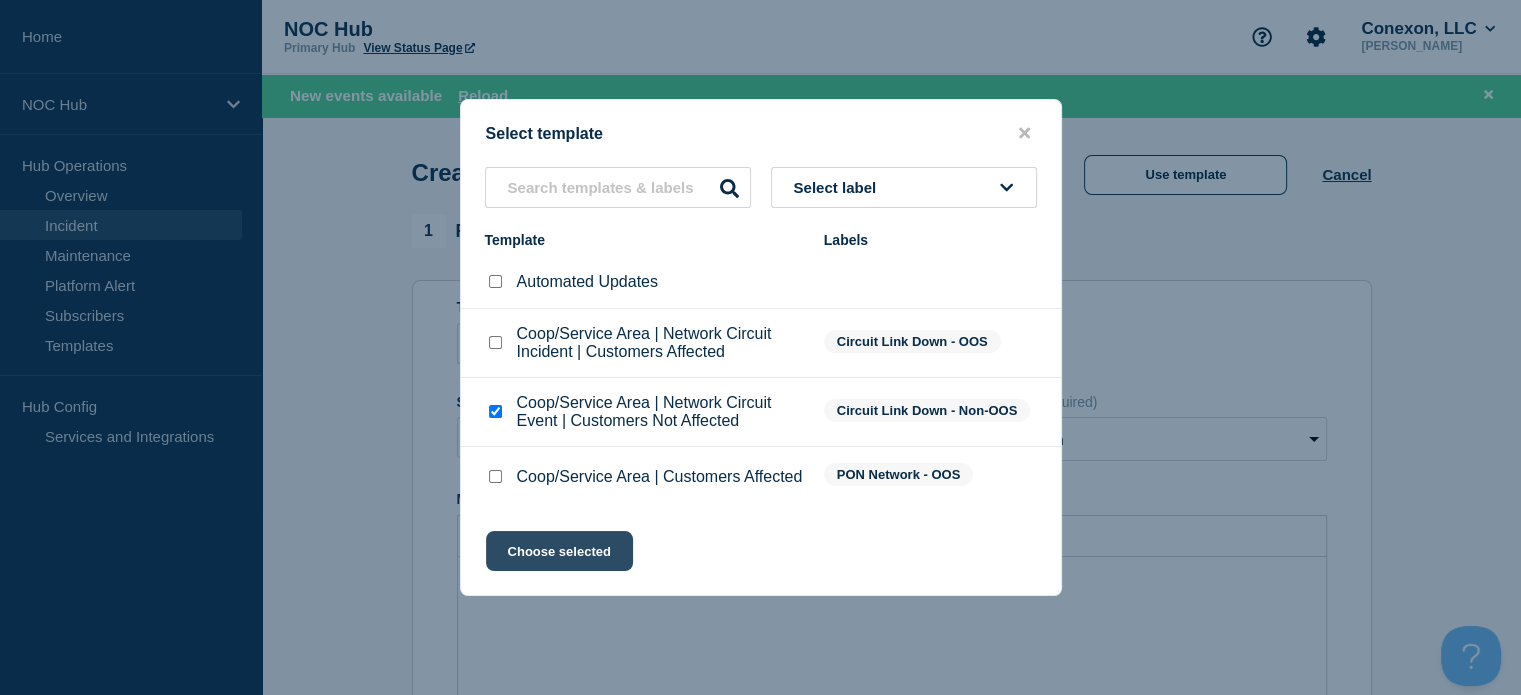 click on "Choose selected" 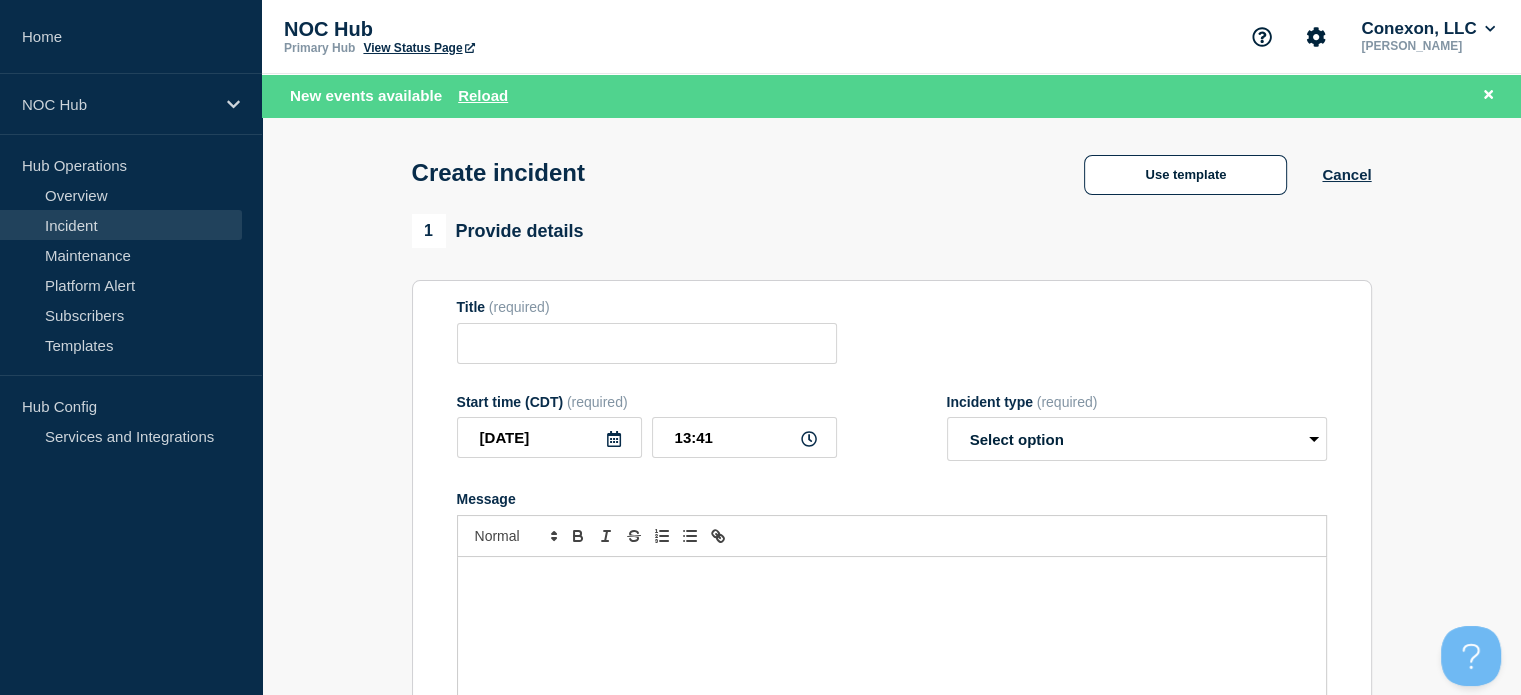 type on "Coop/Service Area | Network Circuit Event | Customers Not Affected" 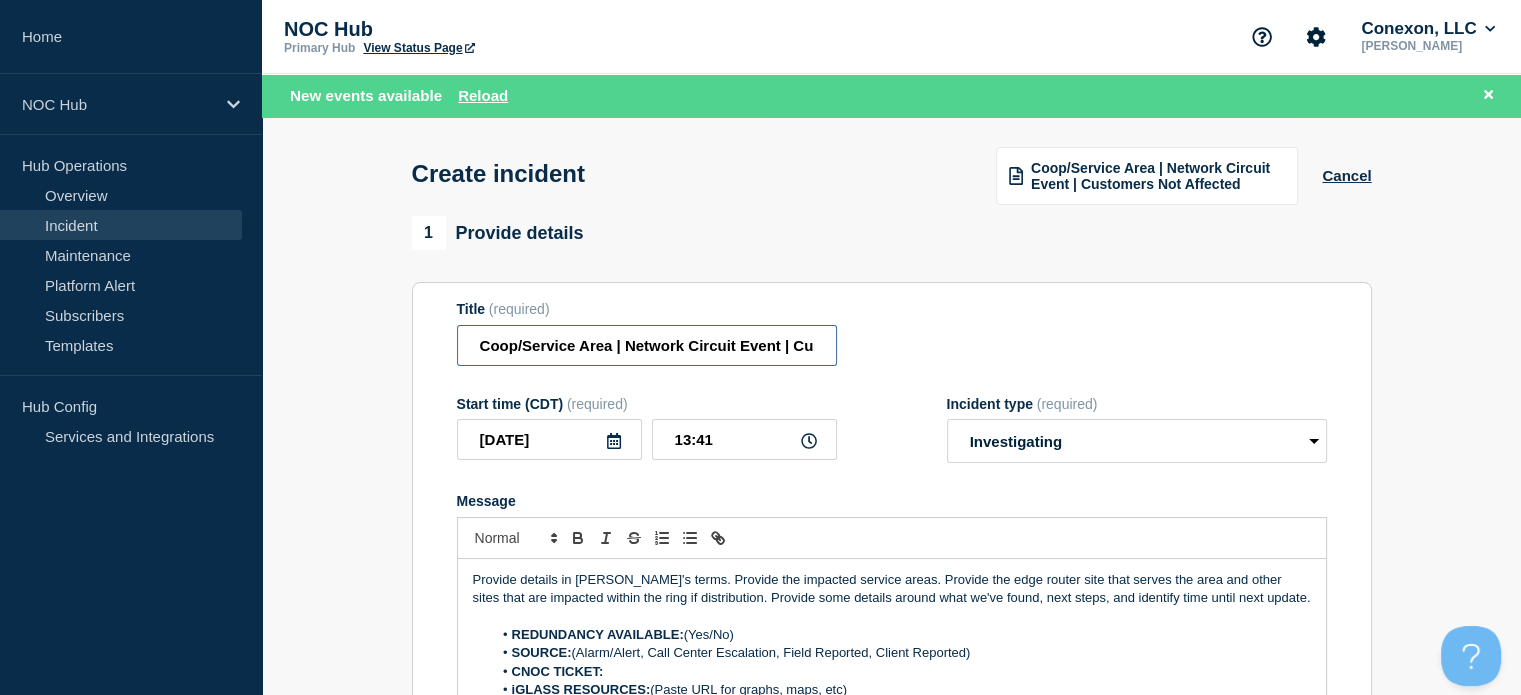 drag, startPoint x: 616, startPoint y: 347, endPoint x: 404, endPoint y: 374, distance: 213.71242 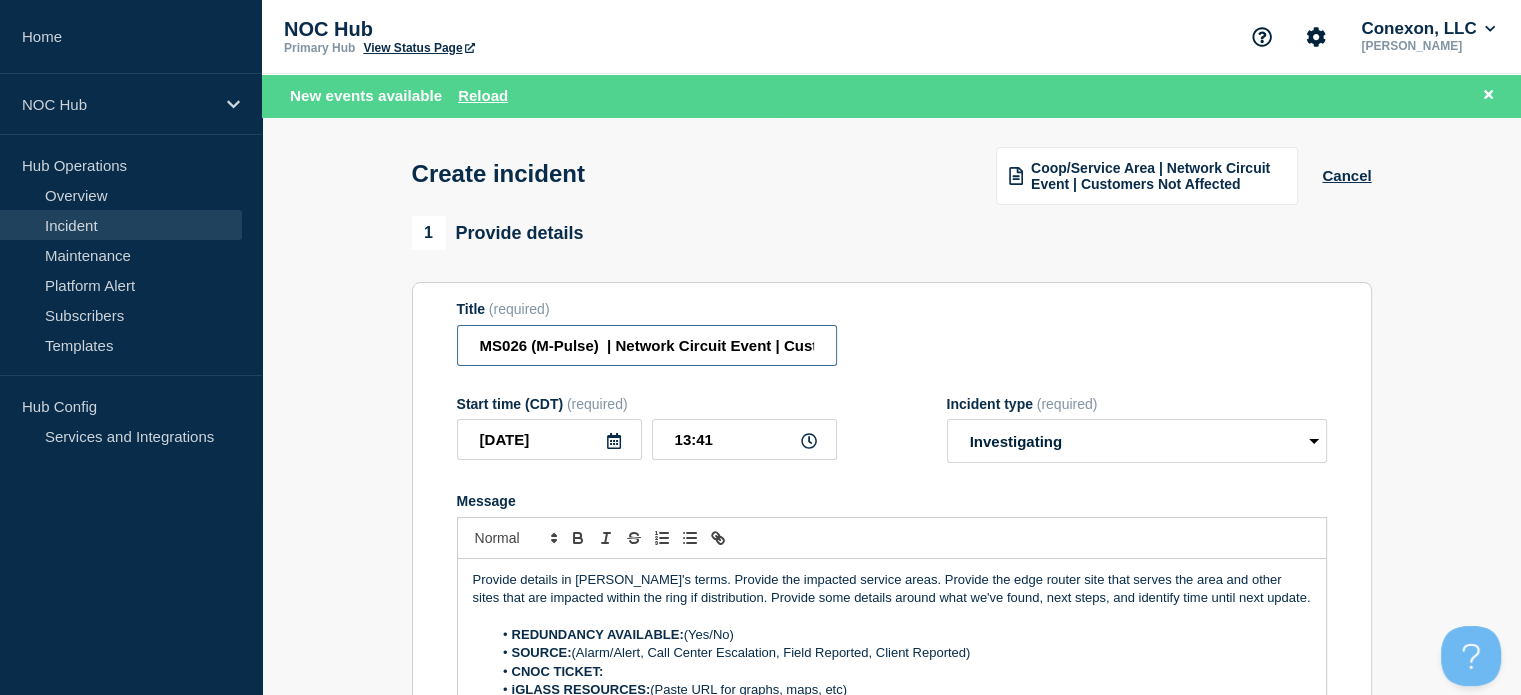 type on "MS026 (M-Pulse)  | Network Circuit Event | Customers Not Affected" 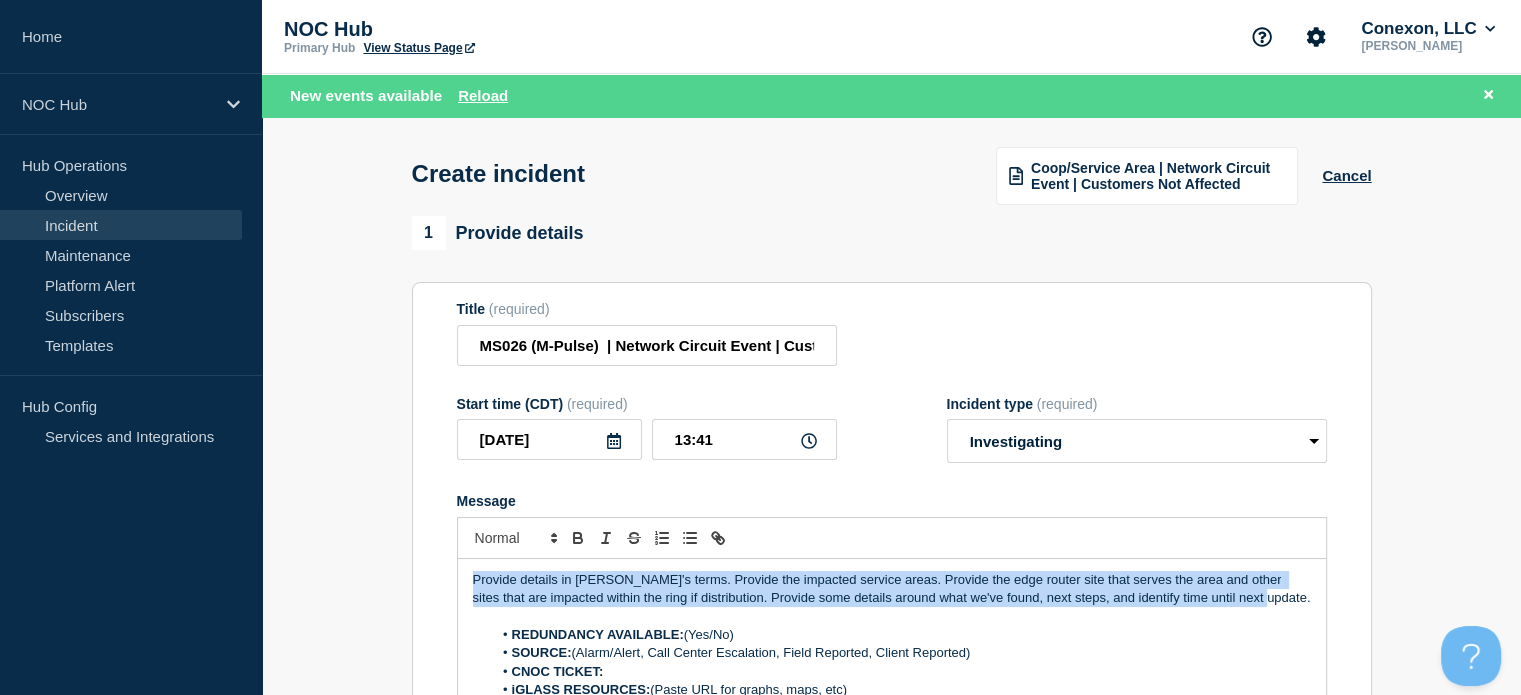 drag, startPoint x: 1240, startPoint y: 607, endPoint x: 428, endPoint y: 551, distance: 813.9288 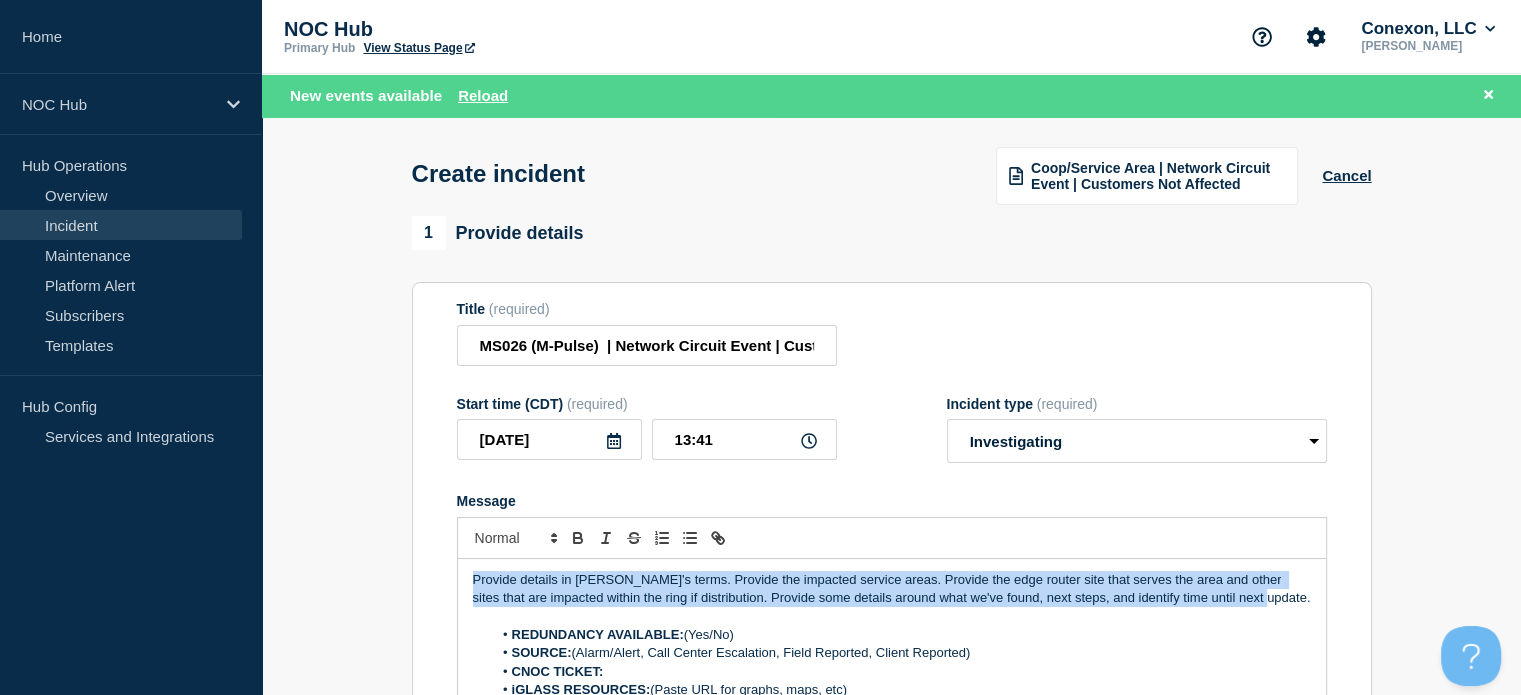 paste 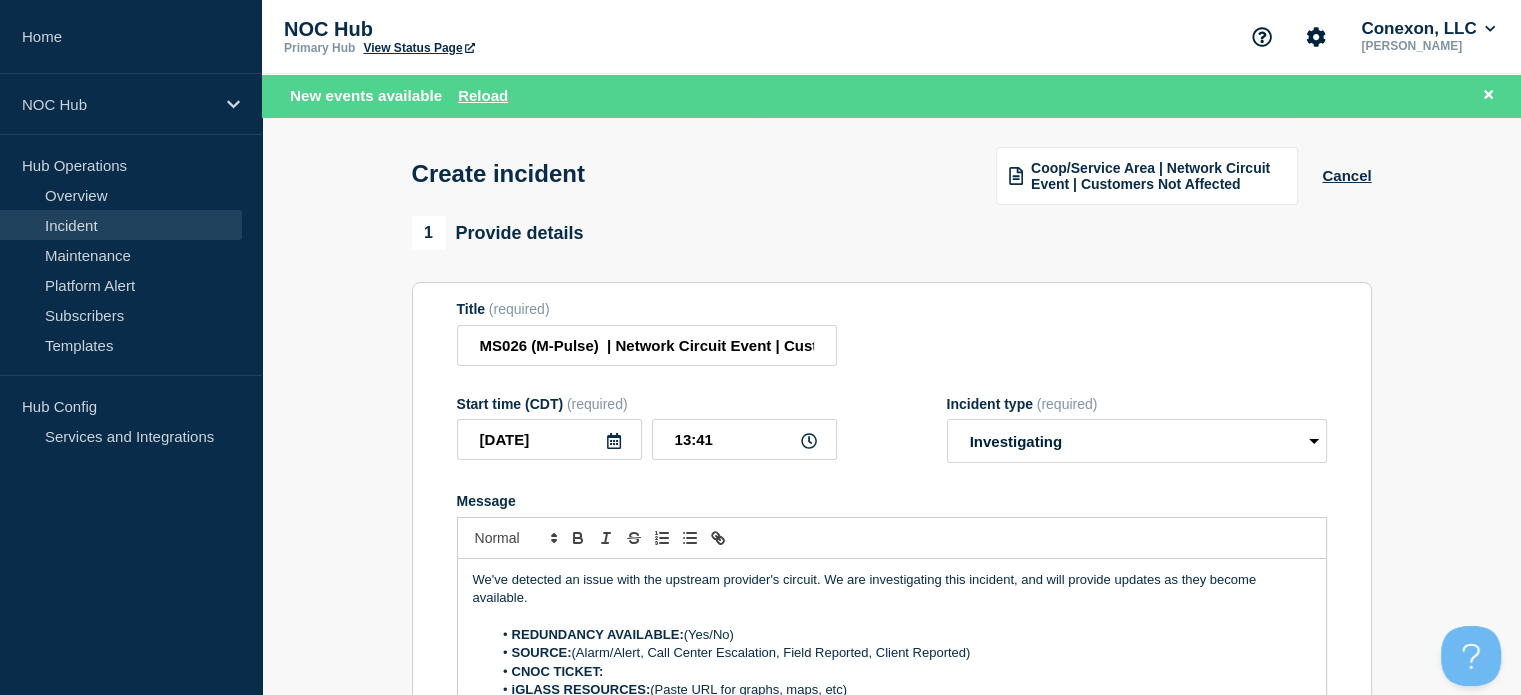 click on "REDUNDANCY AVAILABLE:  (Yes/No)" at bounding box center (901, 635) 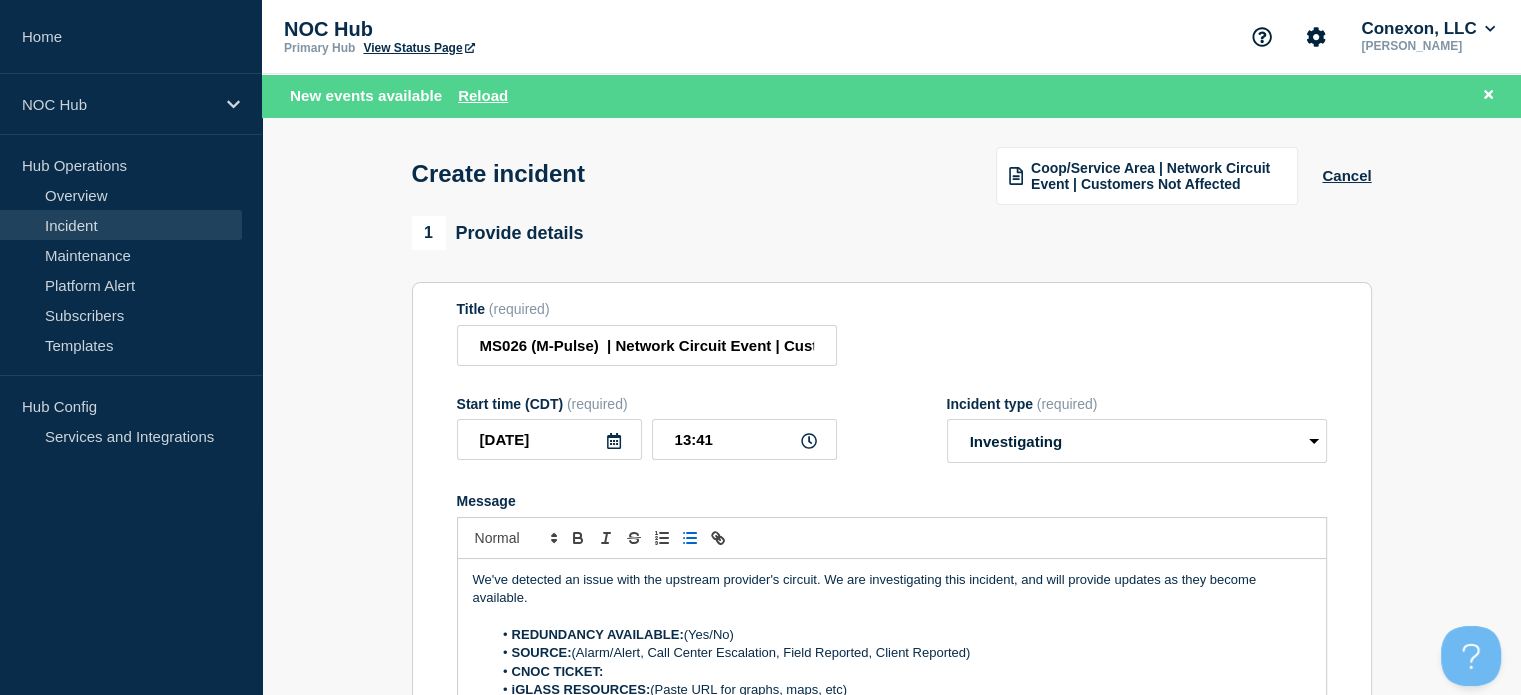 type 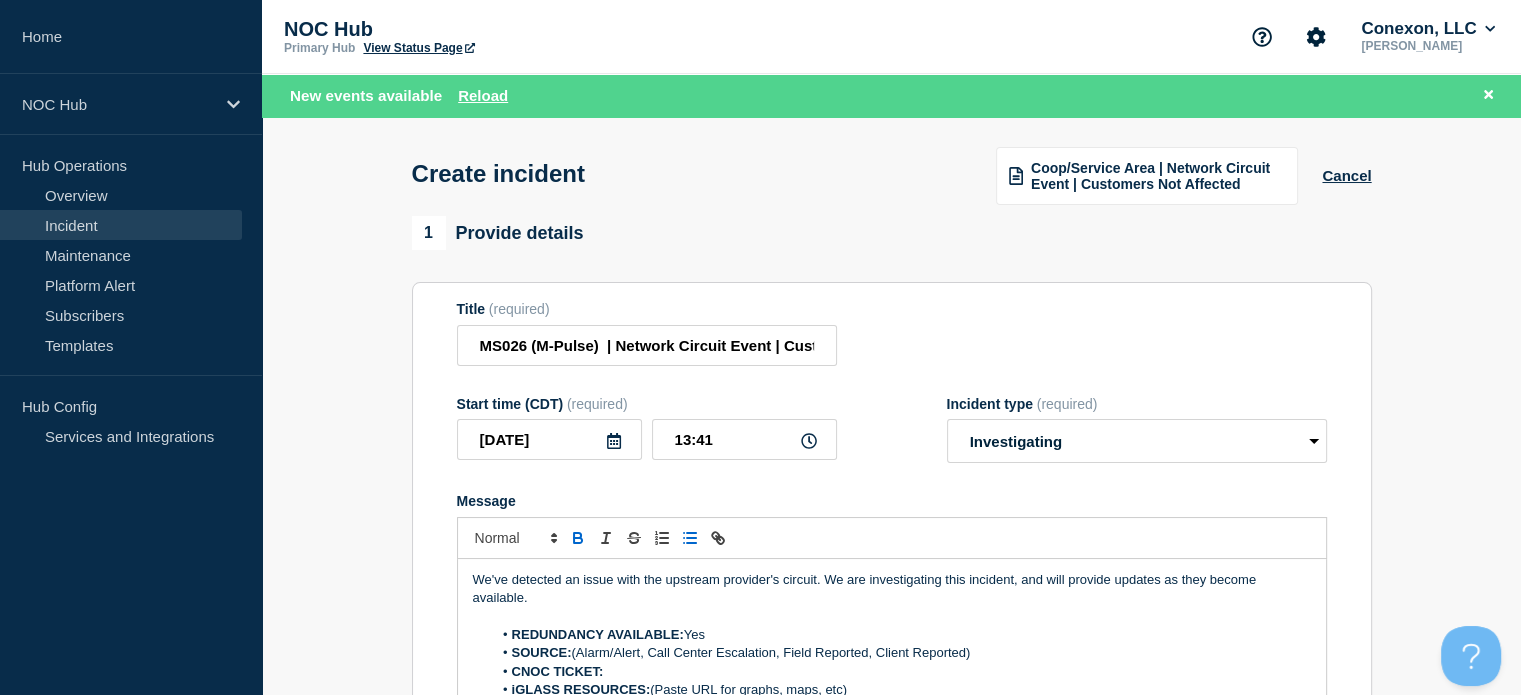 drag, startPoint x: 1007, startPoint y: 623, endPoint x: 1012, endPoint y: 637, distance: 14.866069 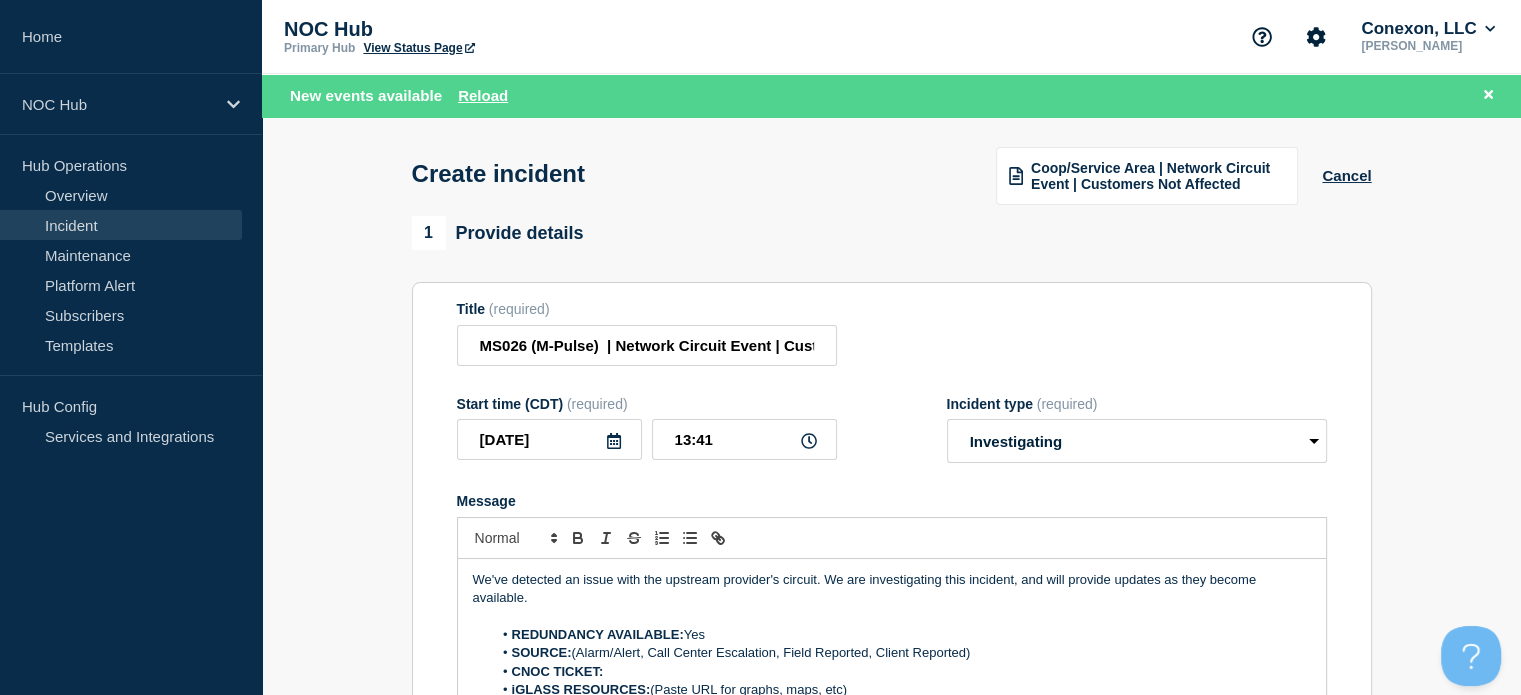 click on "REDUNDANCY AVAILABLE:  Yes" at bounding box center (901, 635) 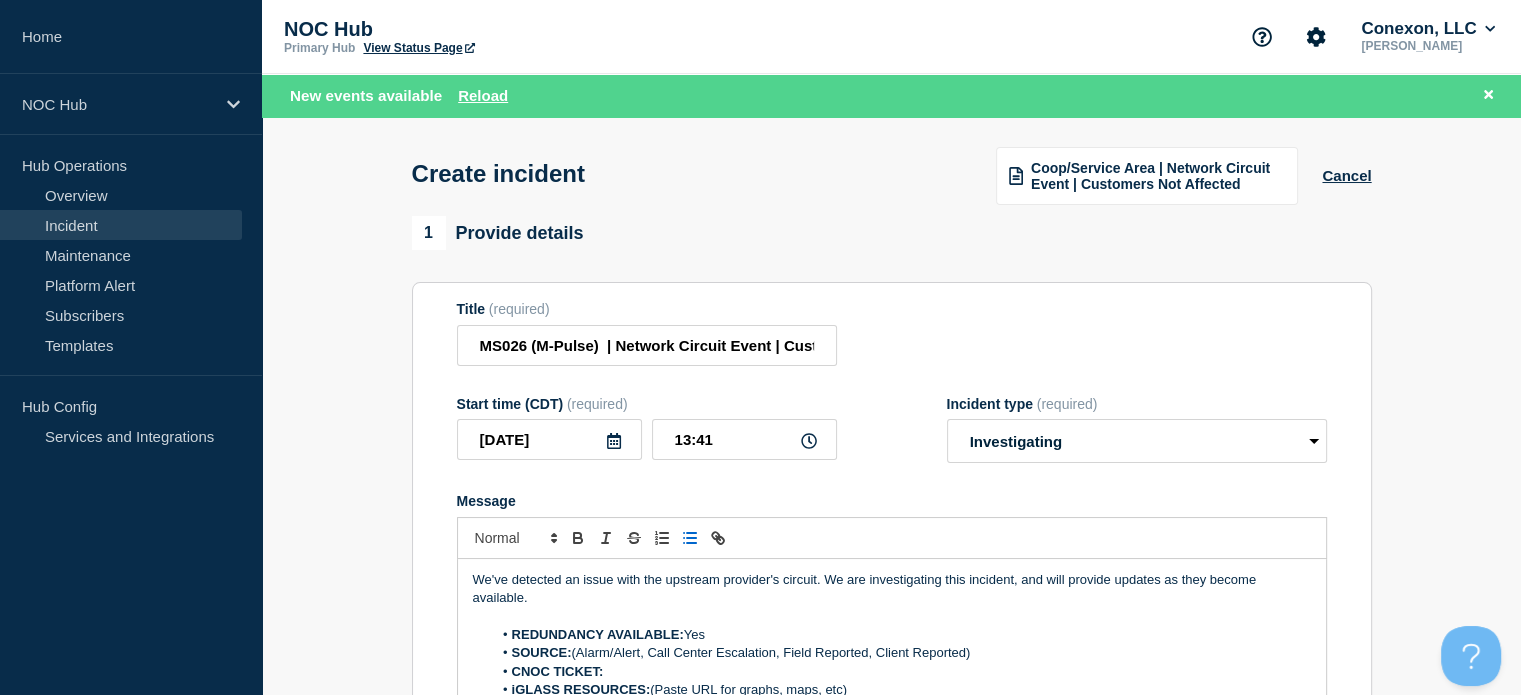 click on "SOURCE:  (Alarm/Alert, Call Center Escalation, Field Reported, Client Reported)" at bounding box center (901, 653) 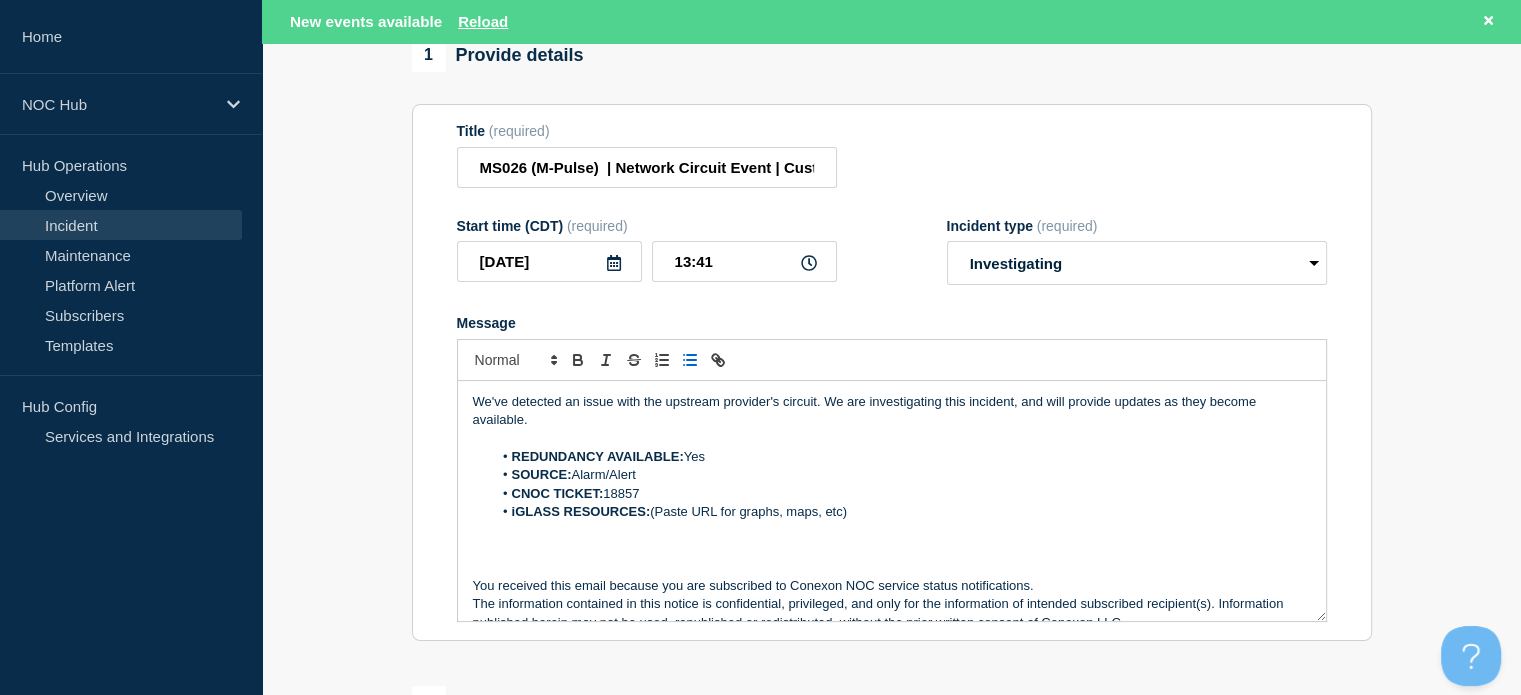 scroll, scrollTop: 200, scrollLeft: 0, axis: vertical 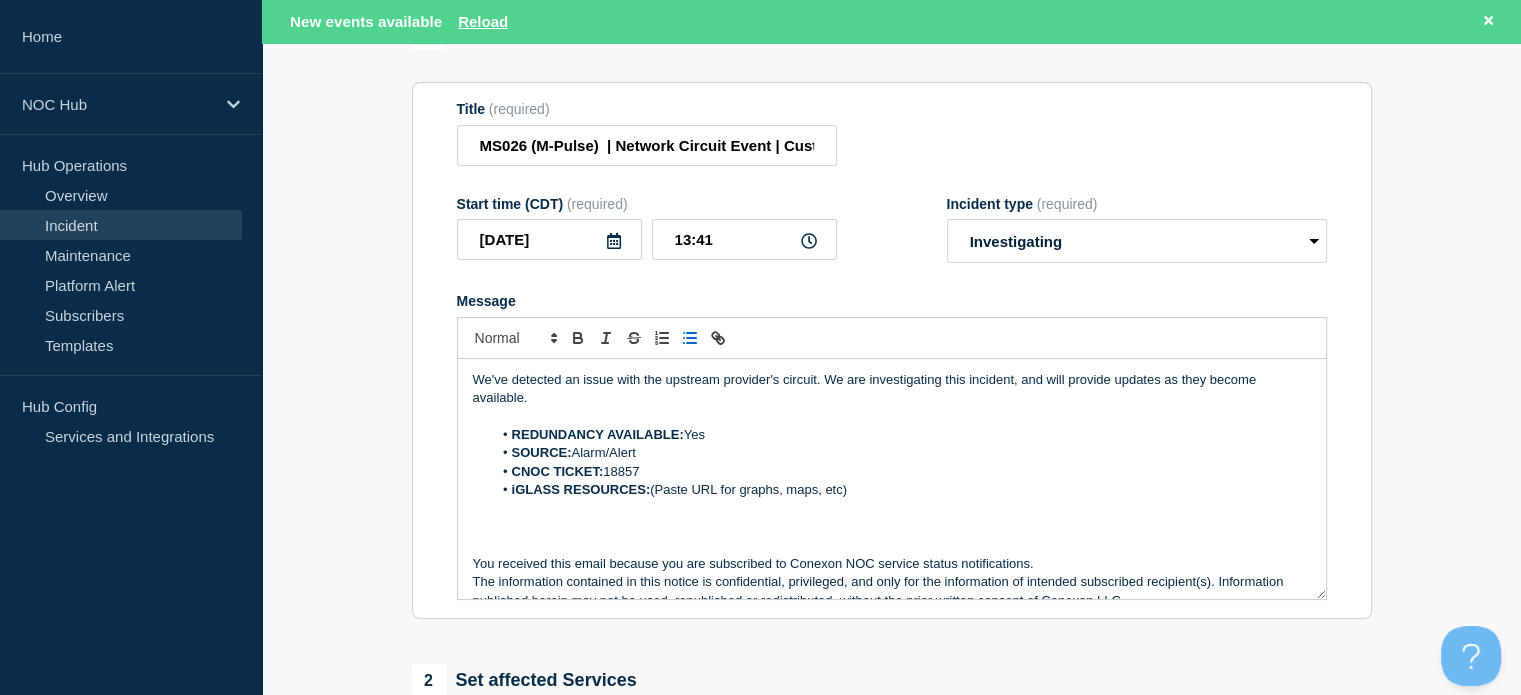 click on "iGLASS RESOURCES:  (Paste URL for graphs, maps, etc)" at bounding box center (901, 490) 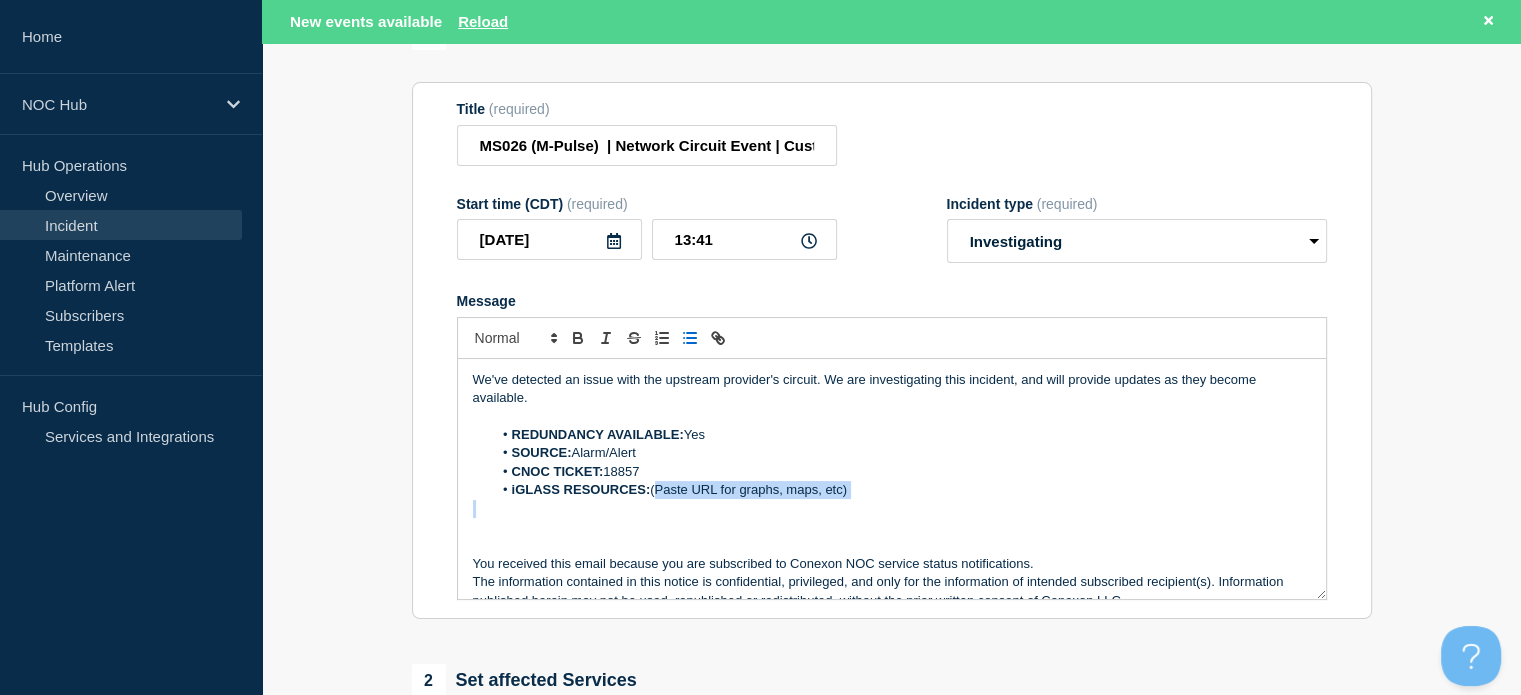 drag, startPoint x: 862, startPoint y: 494, endPoint x: 668, endPoint y: 502, distance: 194.16487 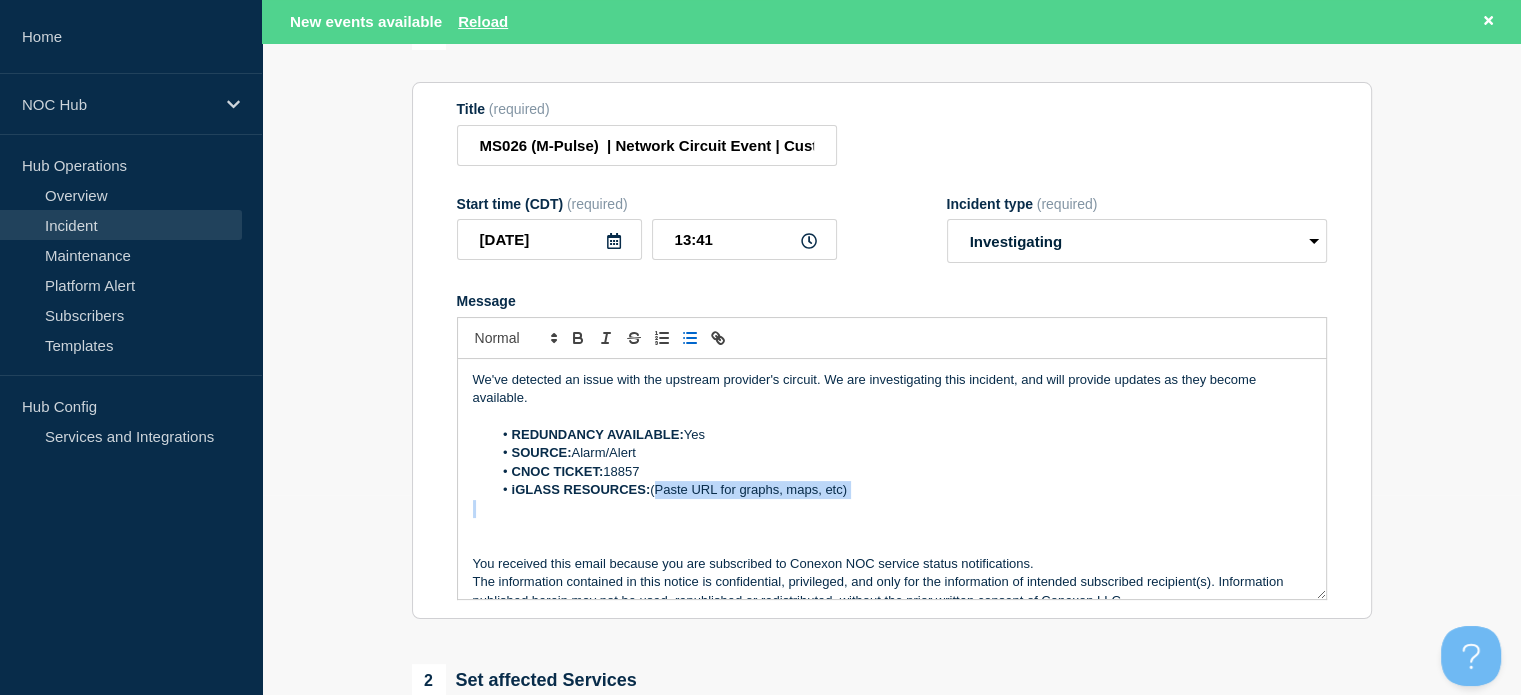 click on "iGLASS RESOURCES:  (Paste URL for graphs, maps, etc)" at bounding box center (901, 490) 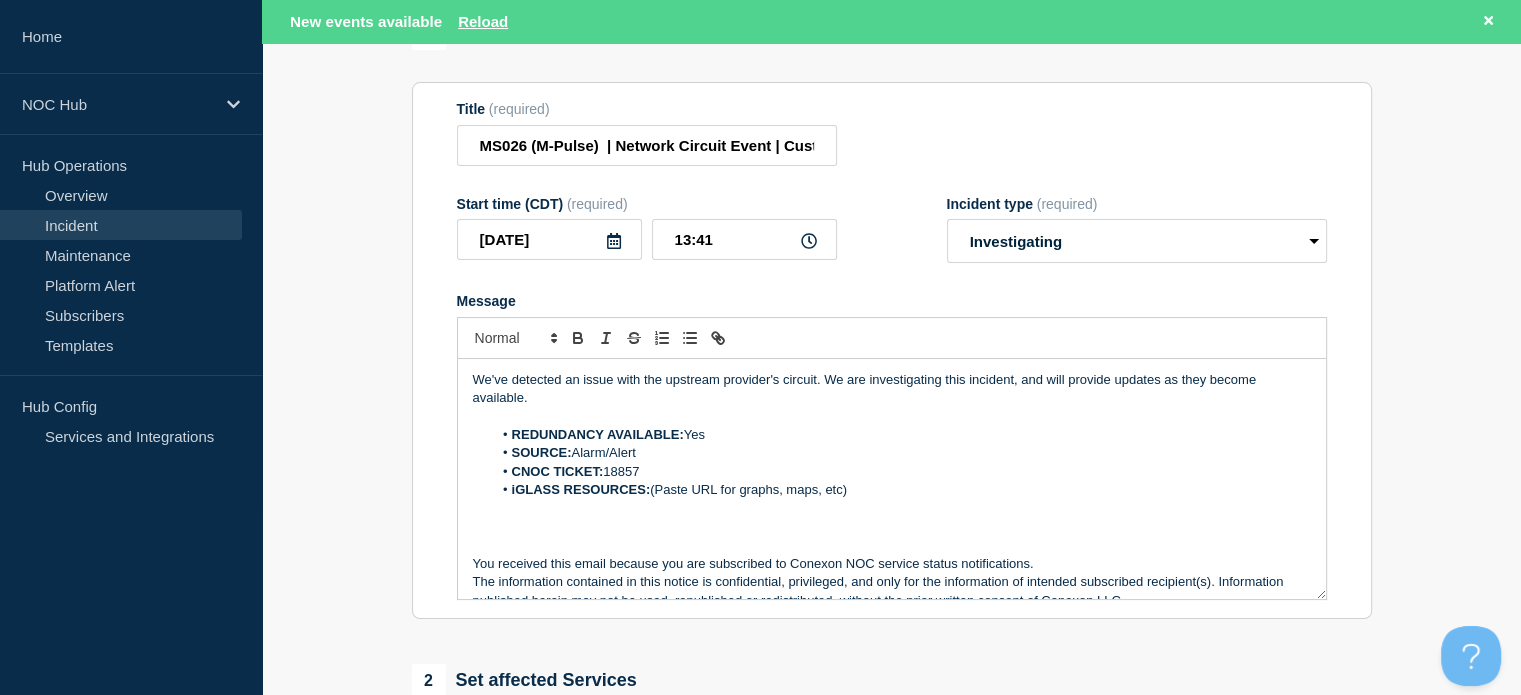 click at bounding box center [892, 509] 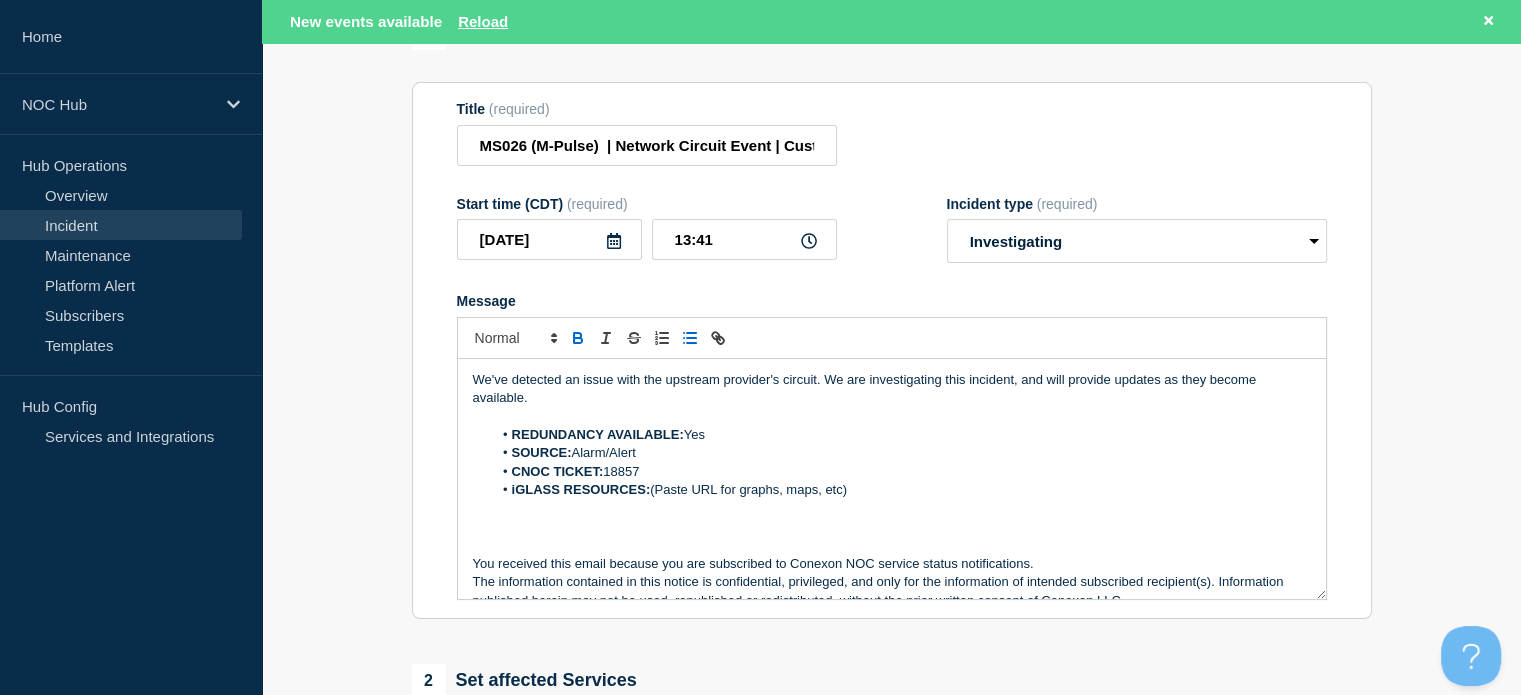 click on "iGLASS RESOURCES:  (Paste URL for graphs, maps, etc)" at bounding box center [901, 490] 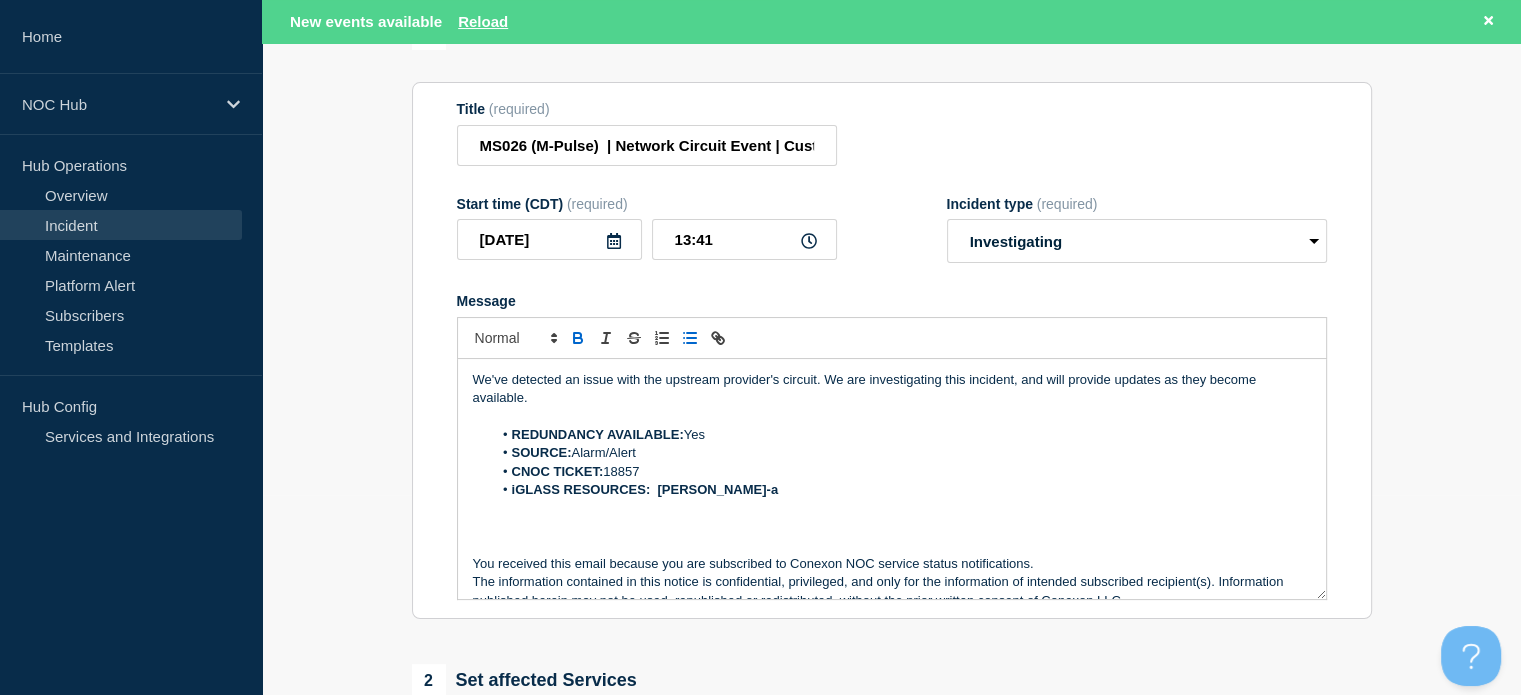 drag, startPoint x: 768, startPoint y: 490, endPoint x: 657, endPoint y: 496, distance: 111.16204 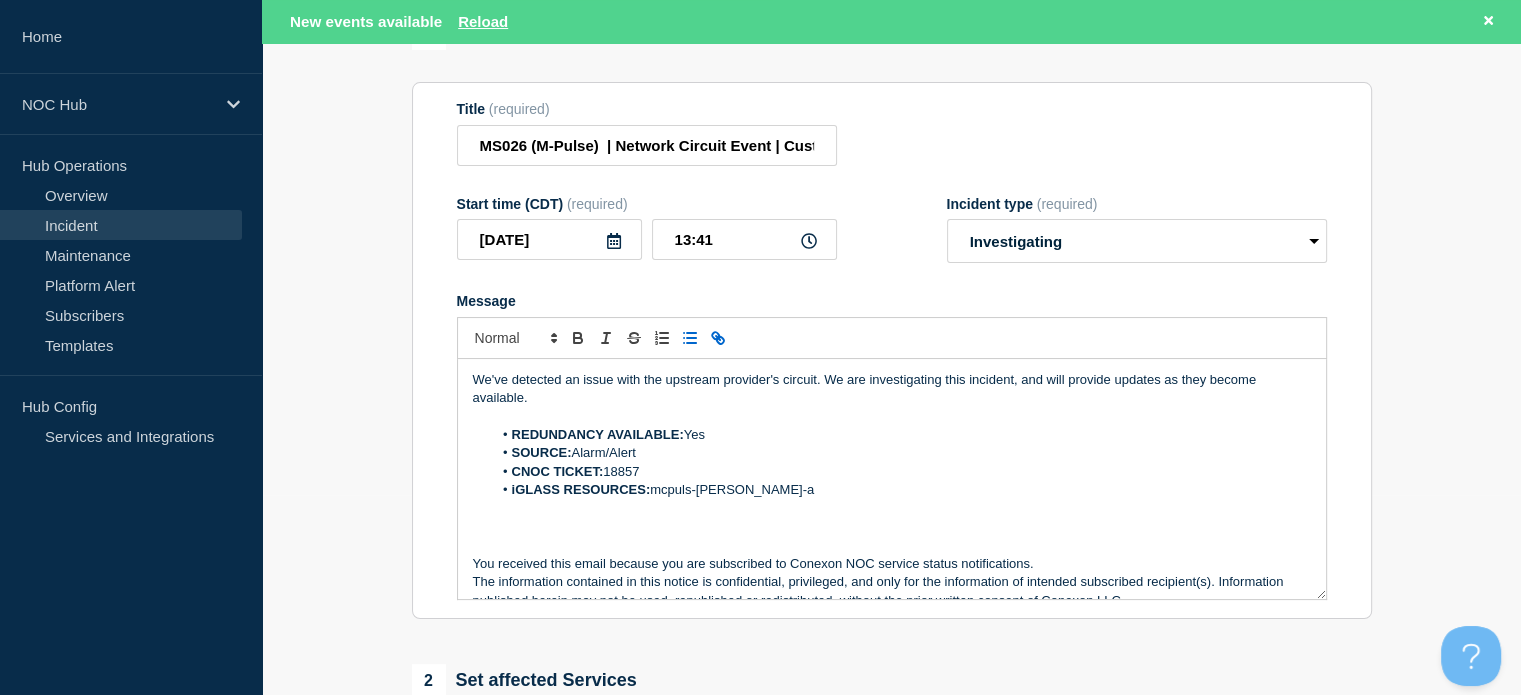 click 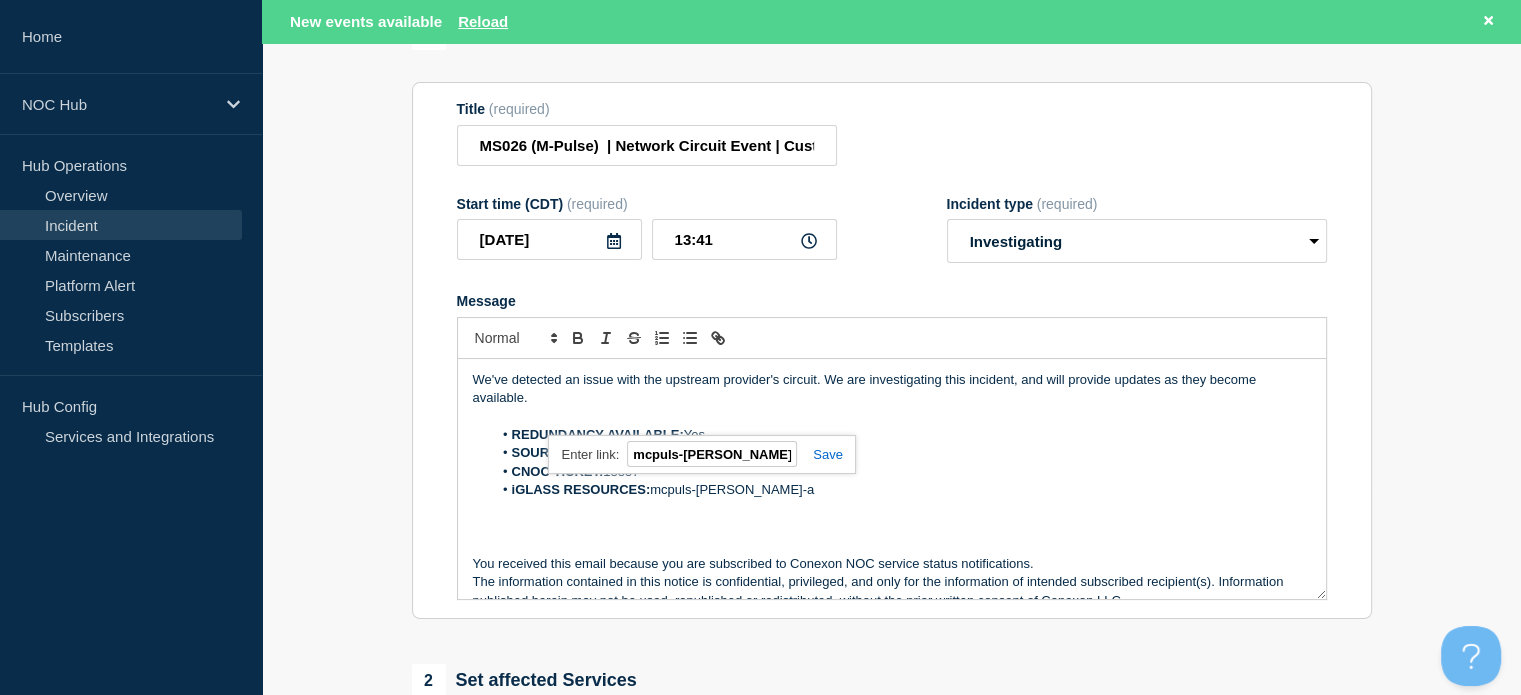 paste on "[URL][DOMAIN_NAME]" 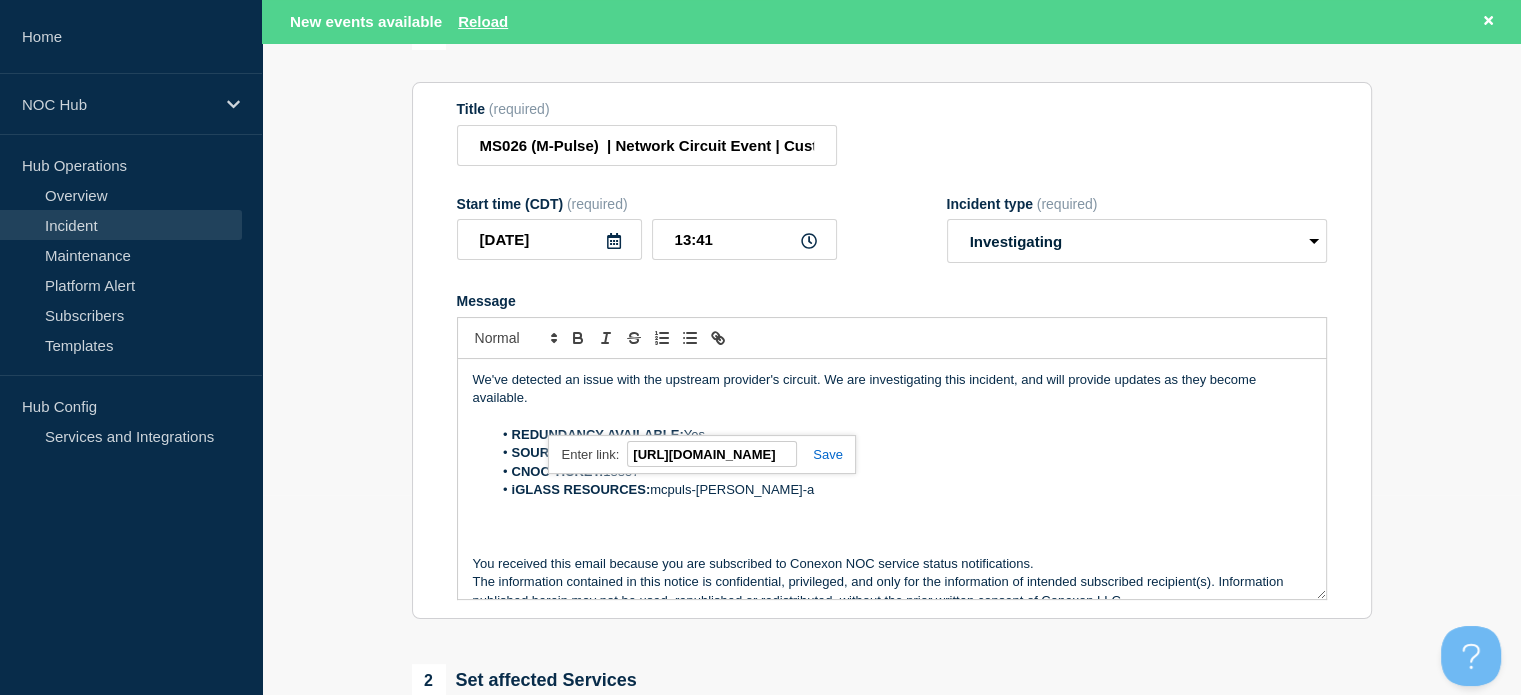scroll, scrollTop: 0, scrollLeft: 185, axis: horizontal 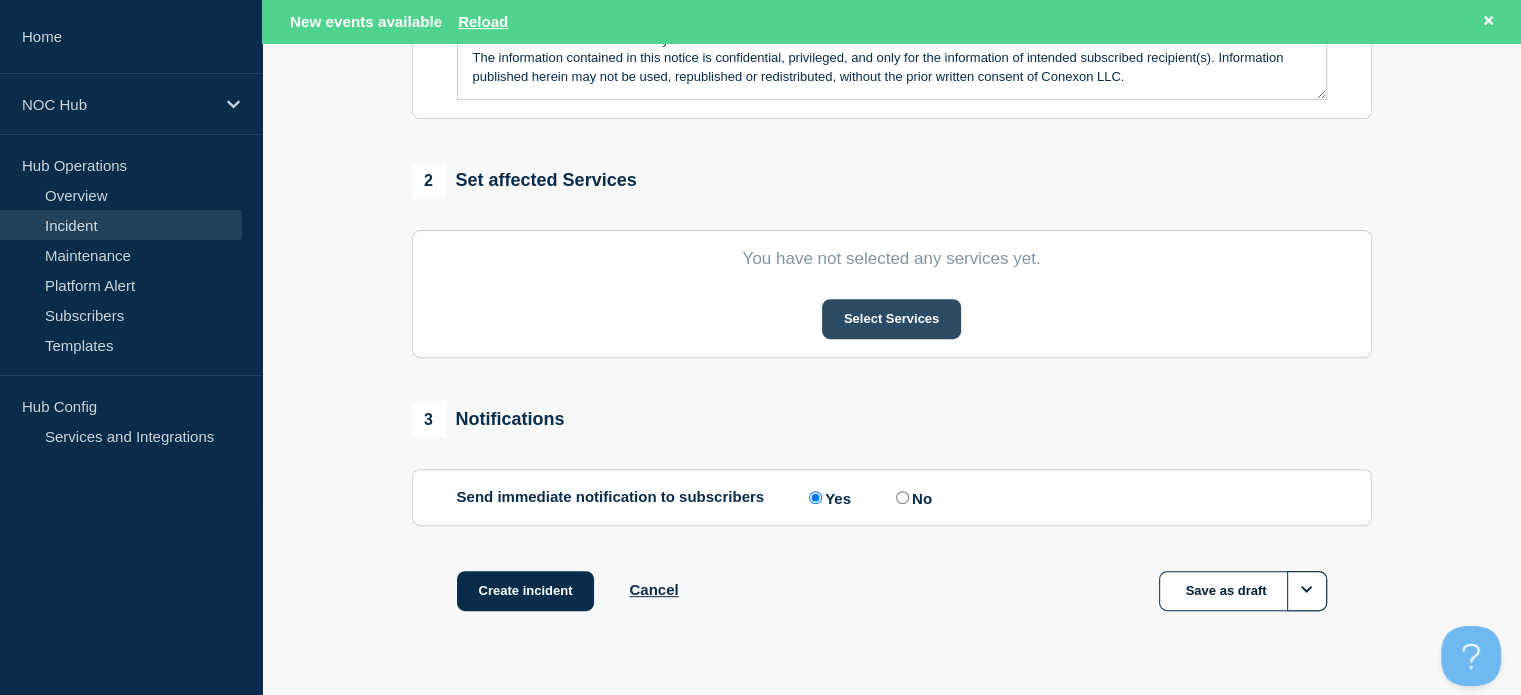 click on "Select Services" at bounding box center (891, 319) 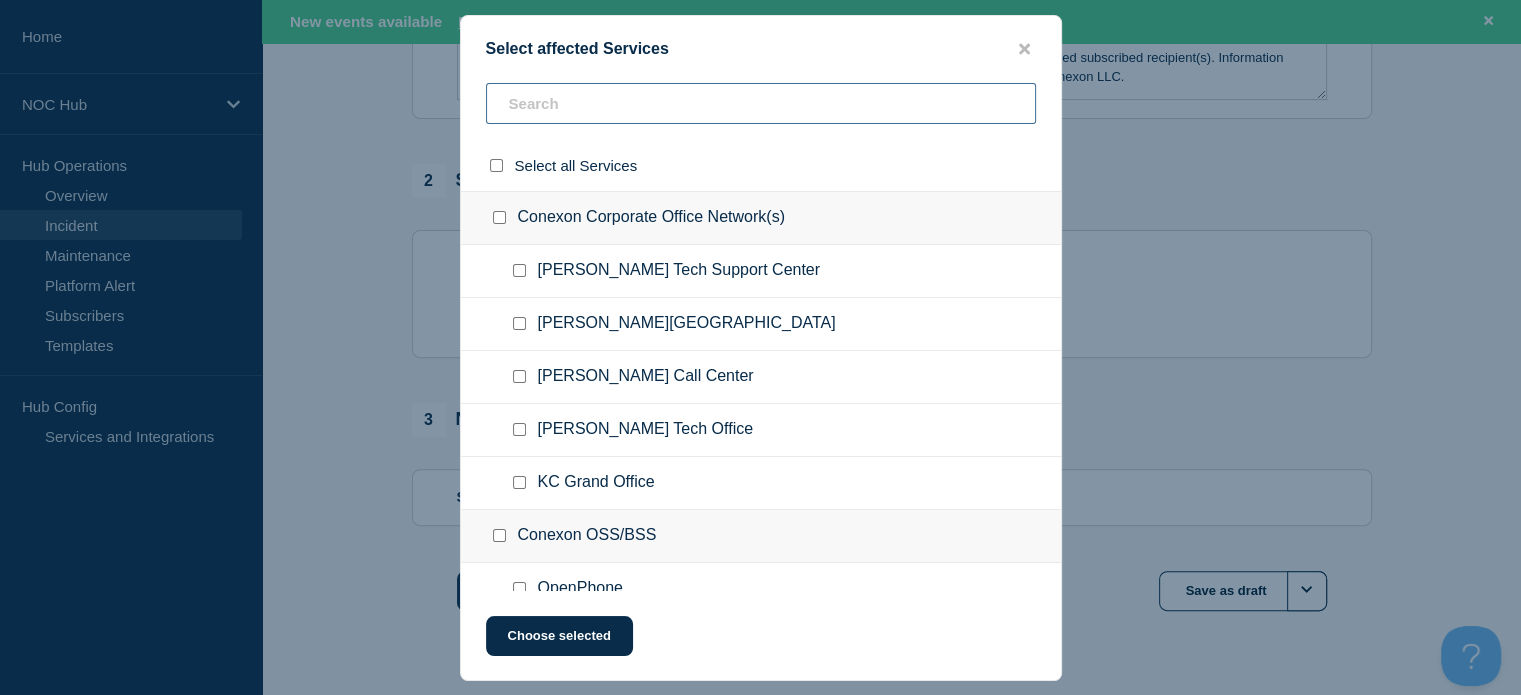 click at bounding box center [761, 103] 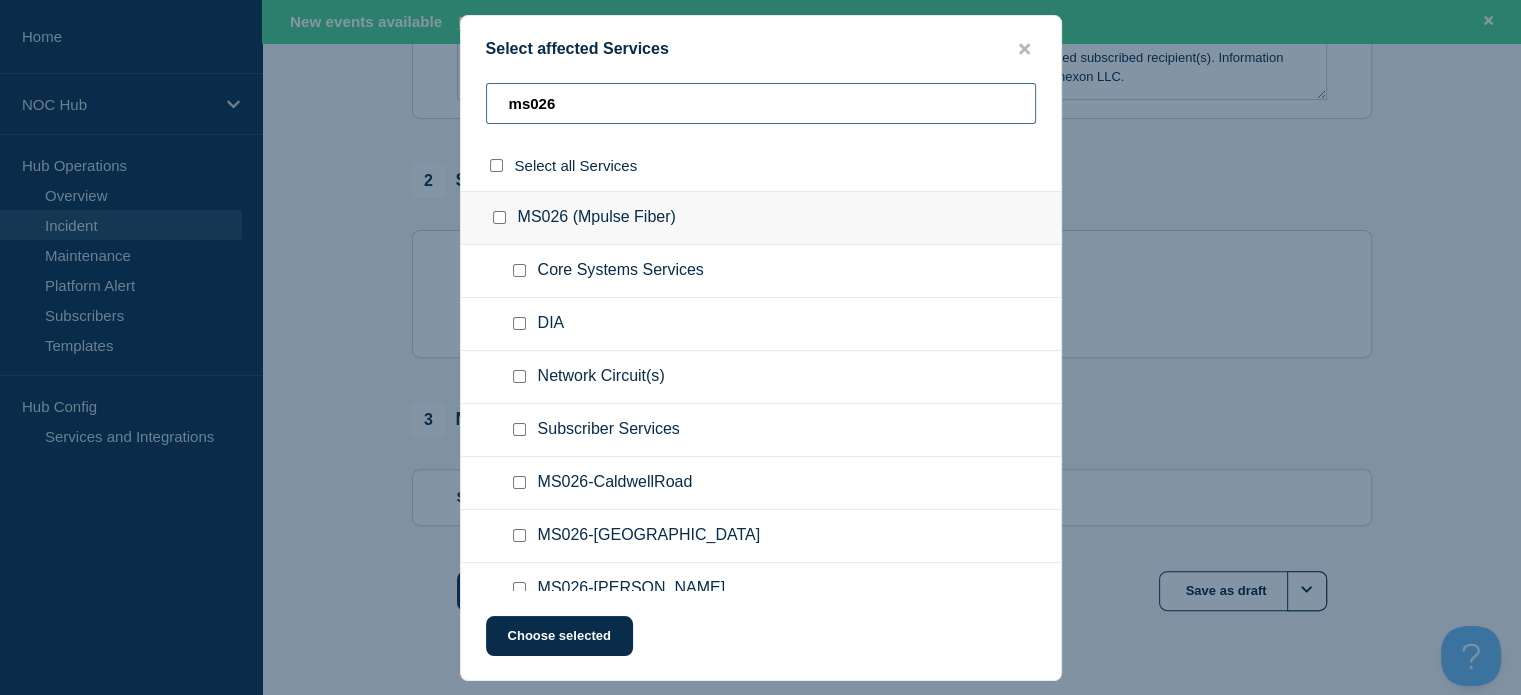 type on "ms026" 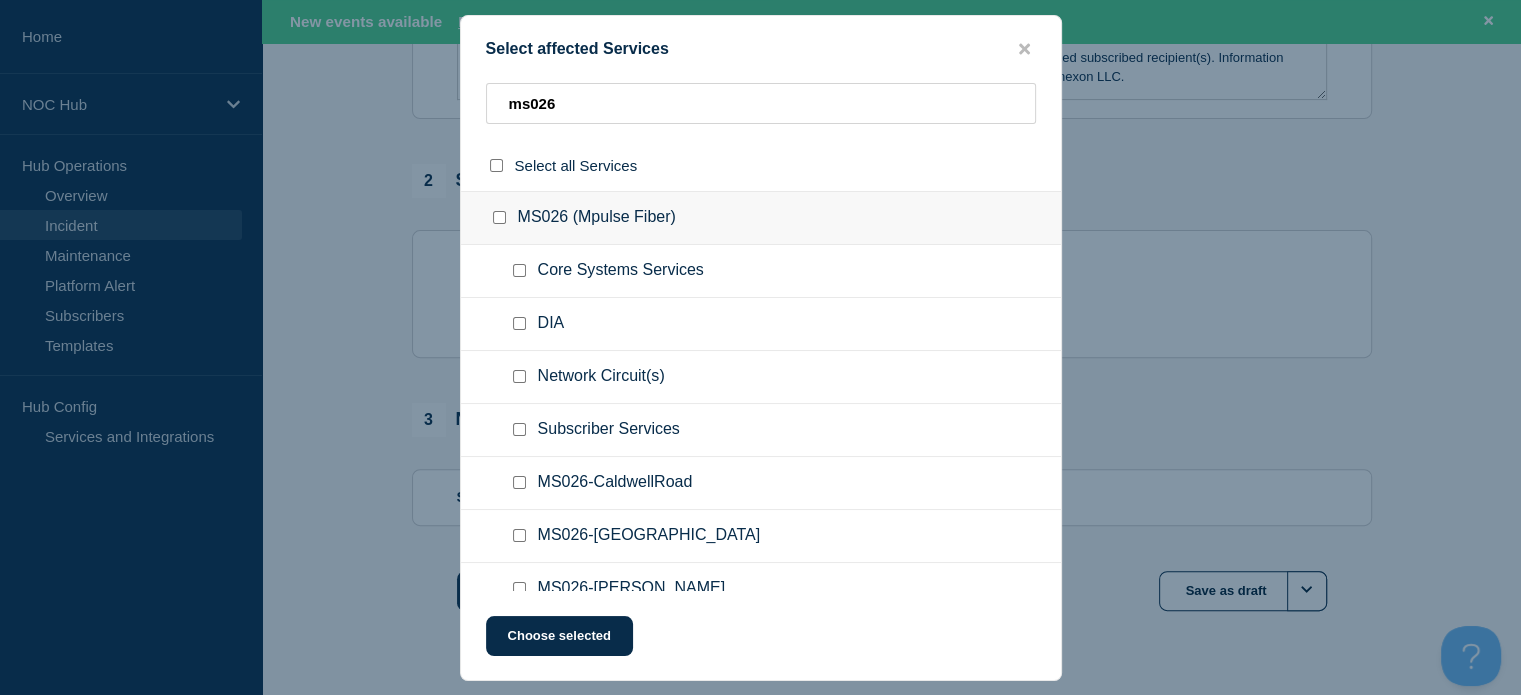 click at bounding box center (519, 323) 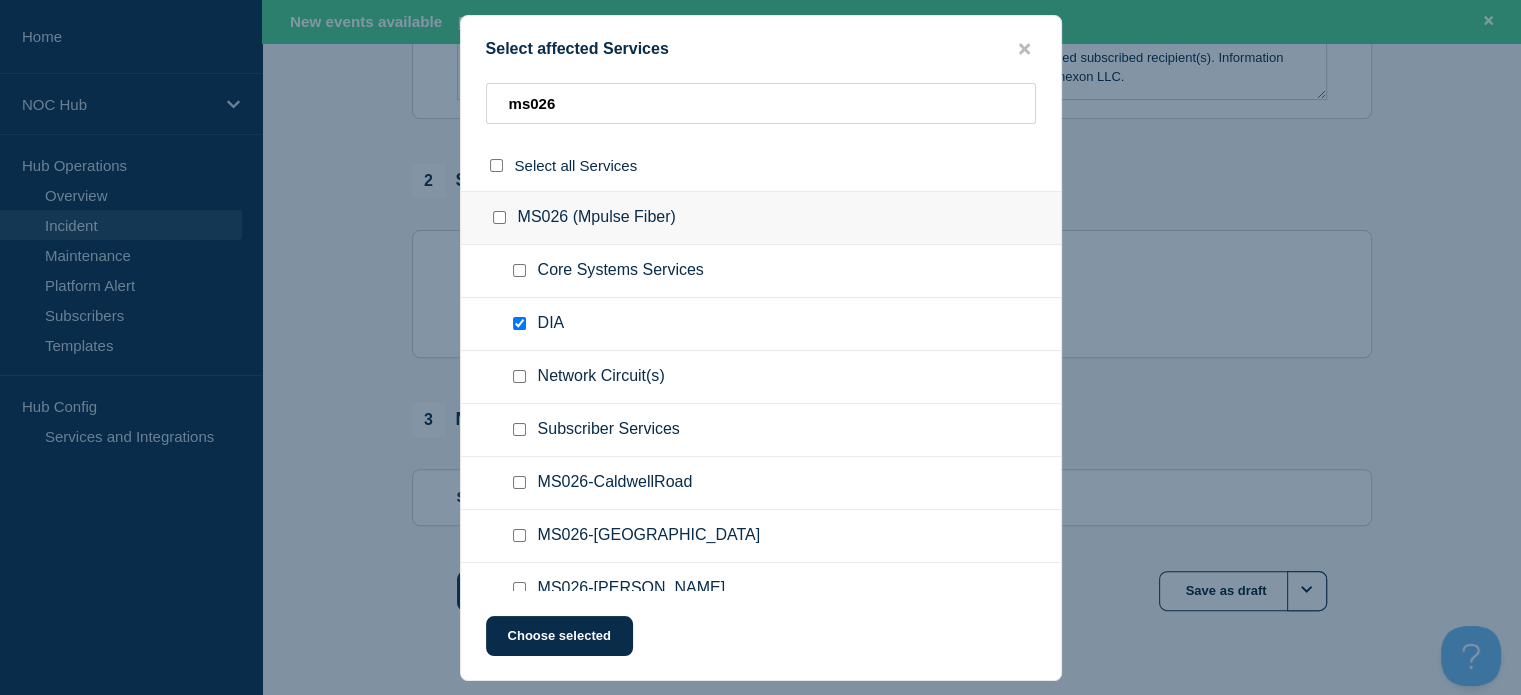 click at bounding box center [523, 430] 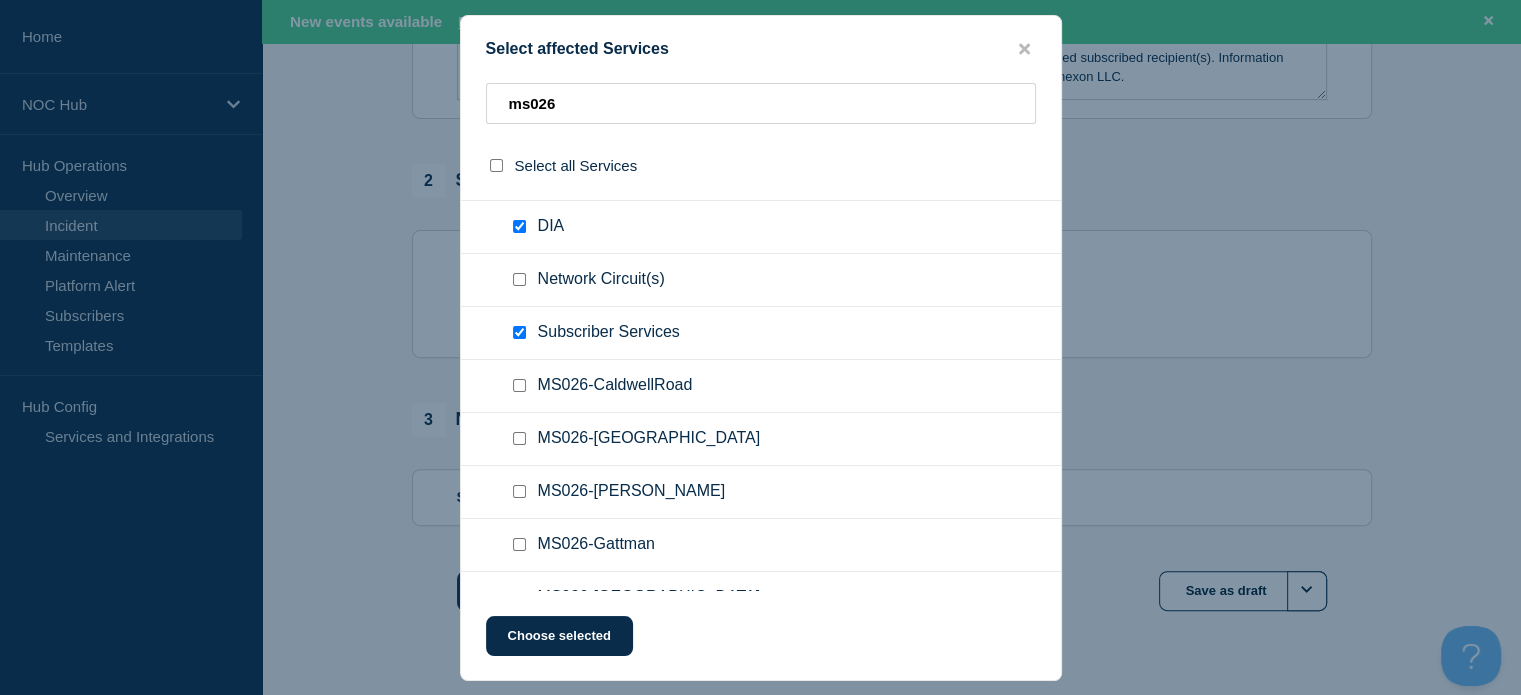 scroll, scrollTop: 200, scrollLeft: 0, axis: vertical 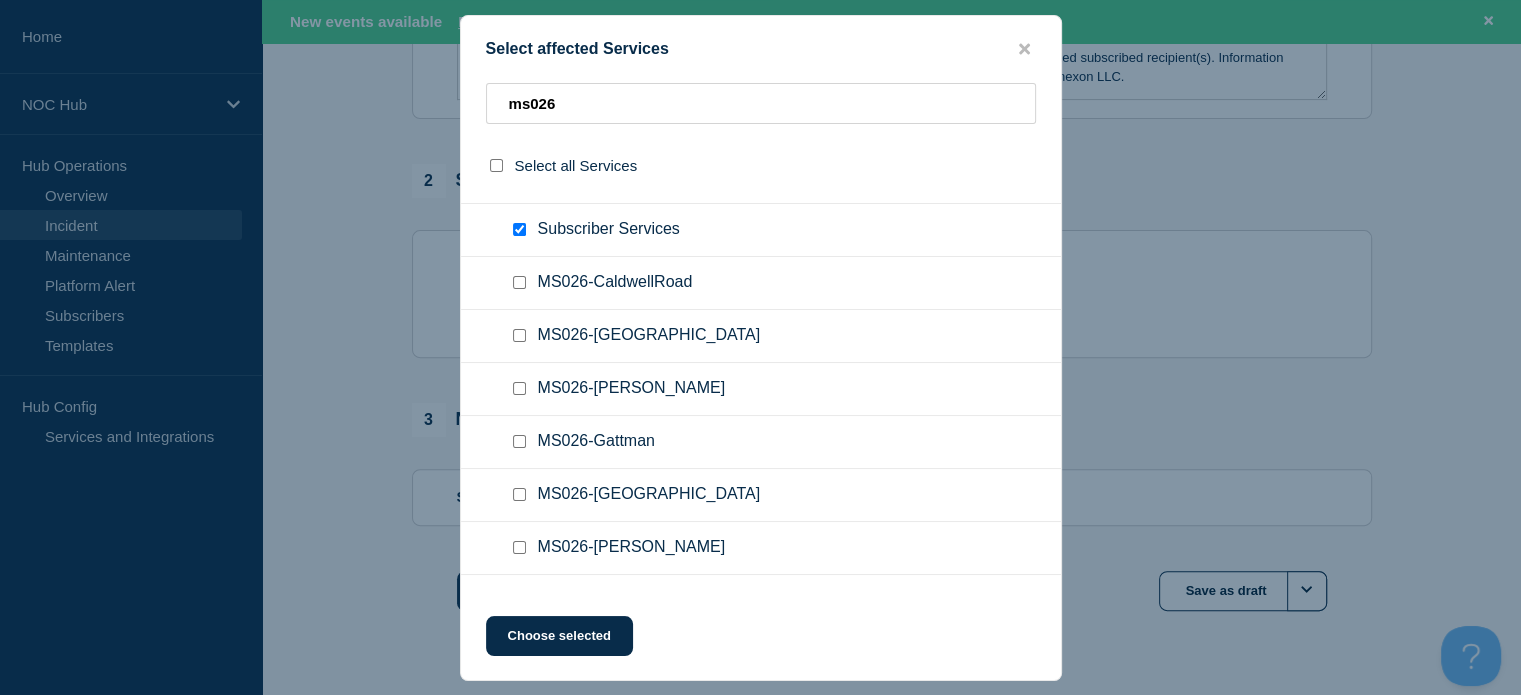 click at bounding box center [519, 388] 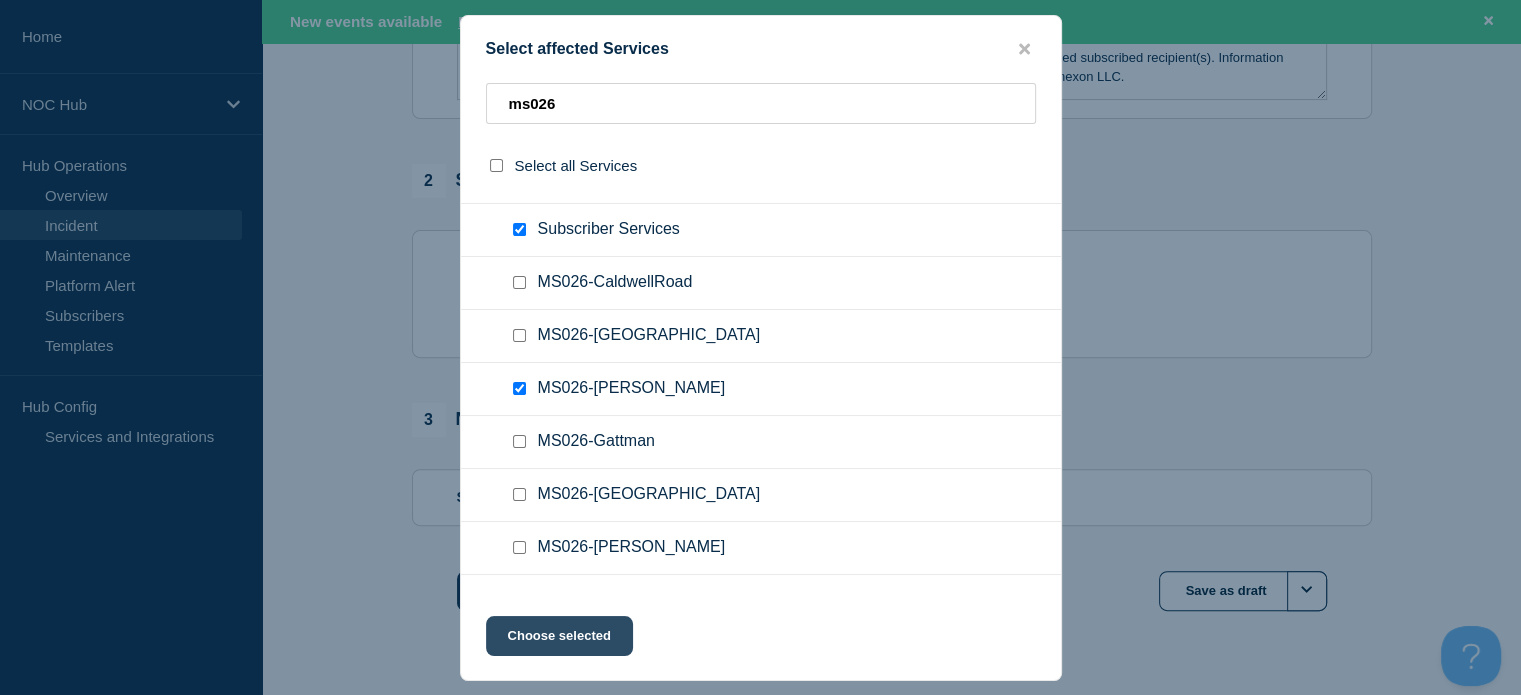 click on "Choose selected" 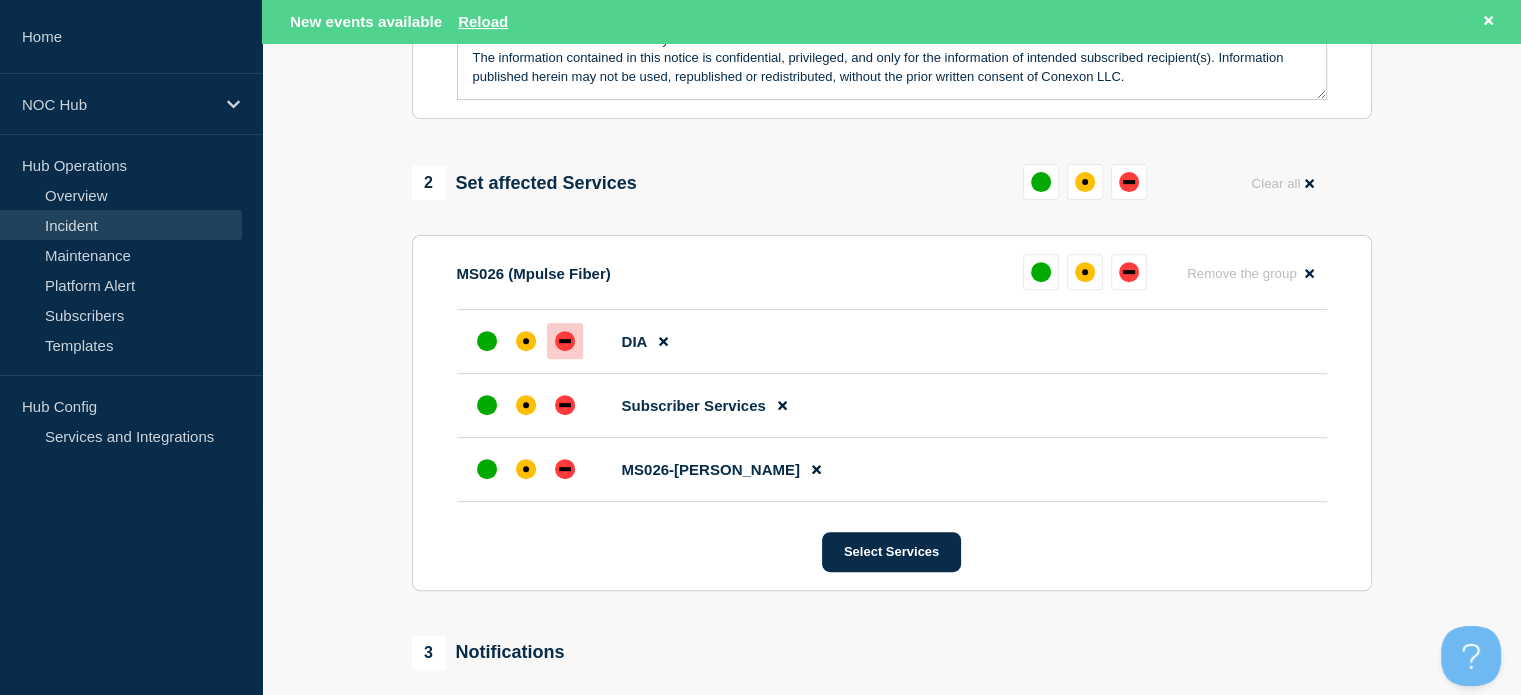 click at bounding box center (565, 341) 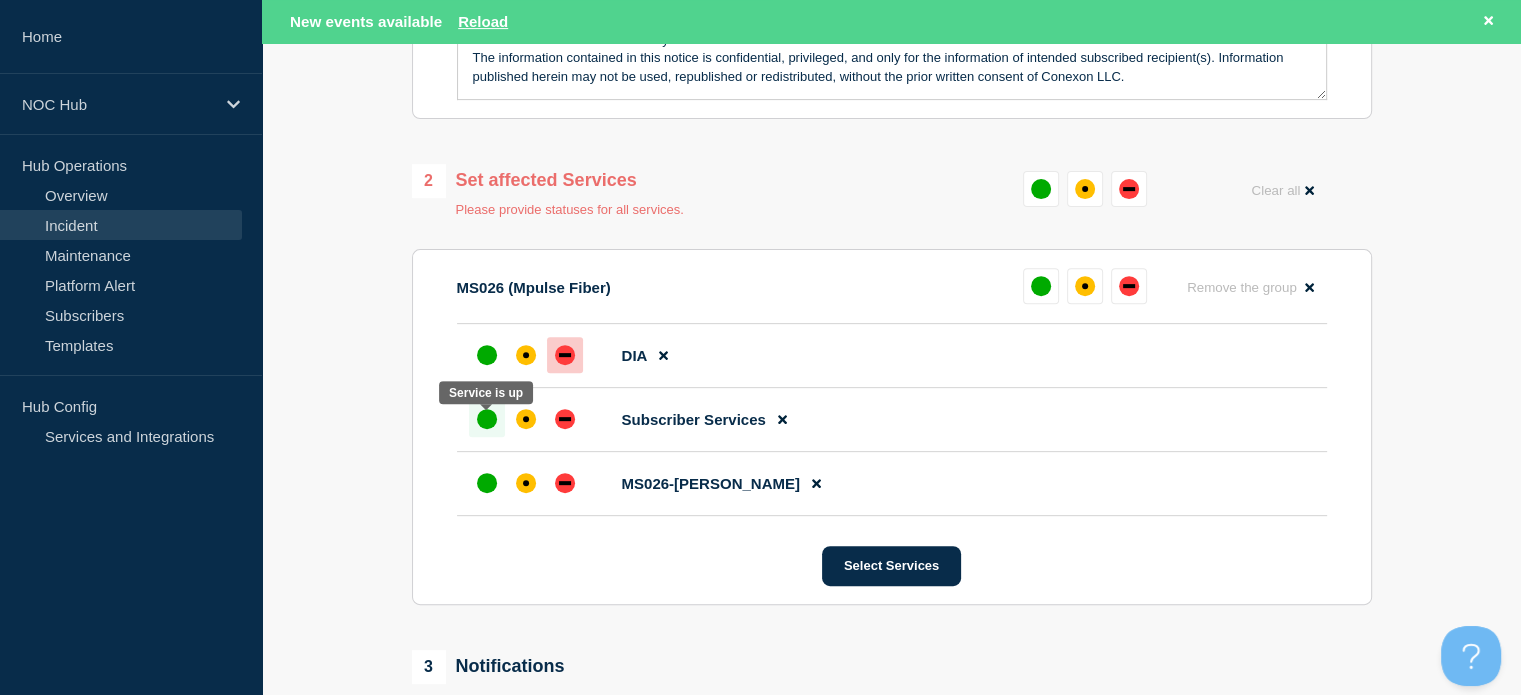 click at bounding box center (487, 419) 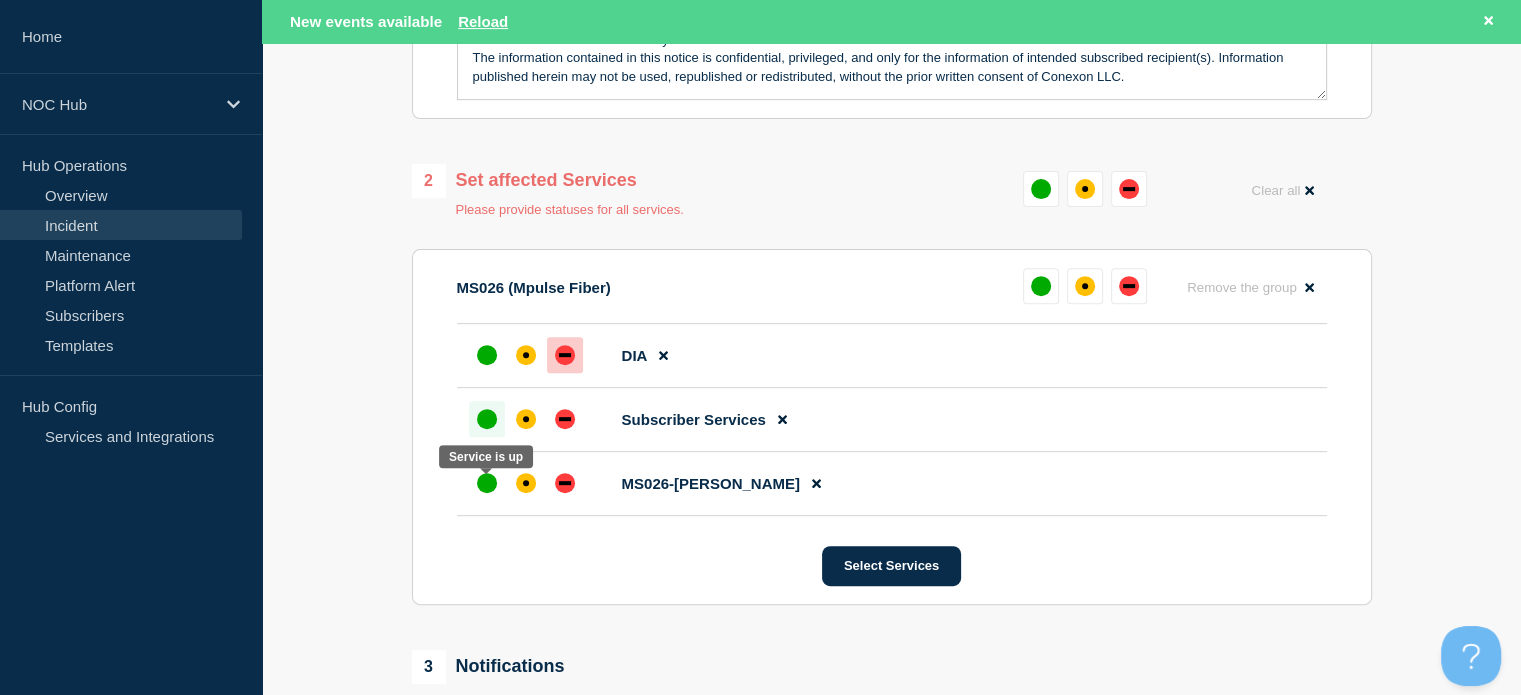 click at bounding box center [487, 483] 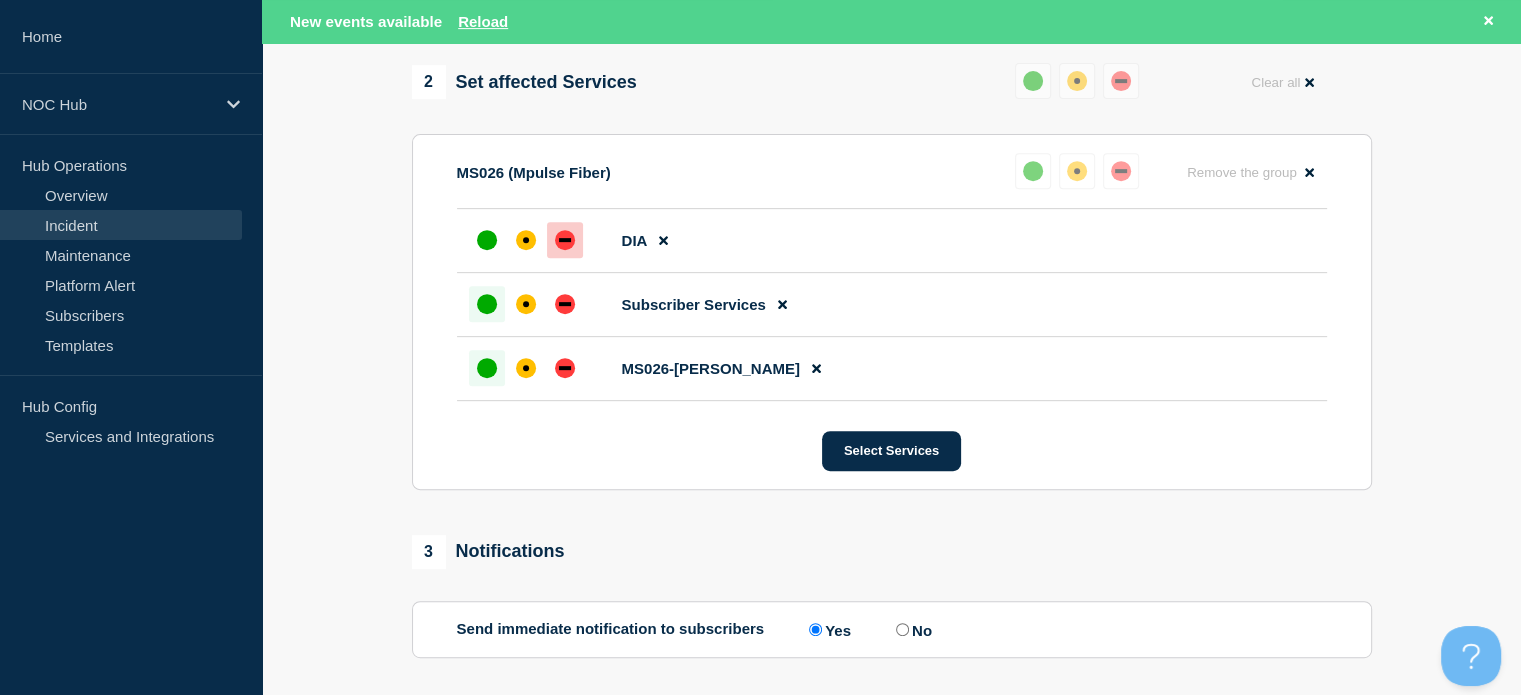 scroll, scrollTop: 988, scrollLeft: 0, axis: vertical 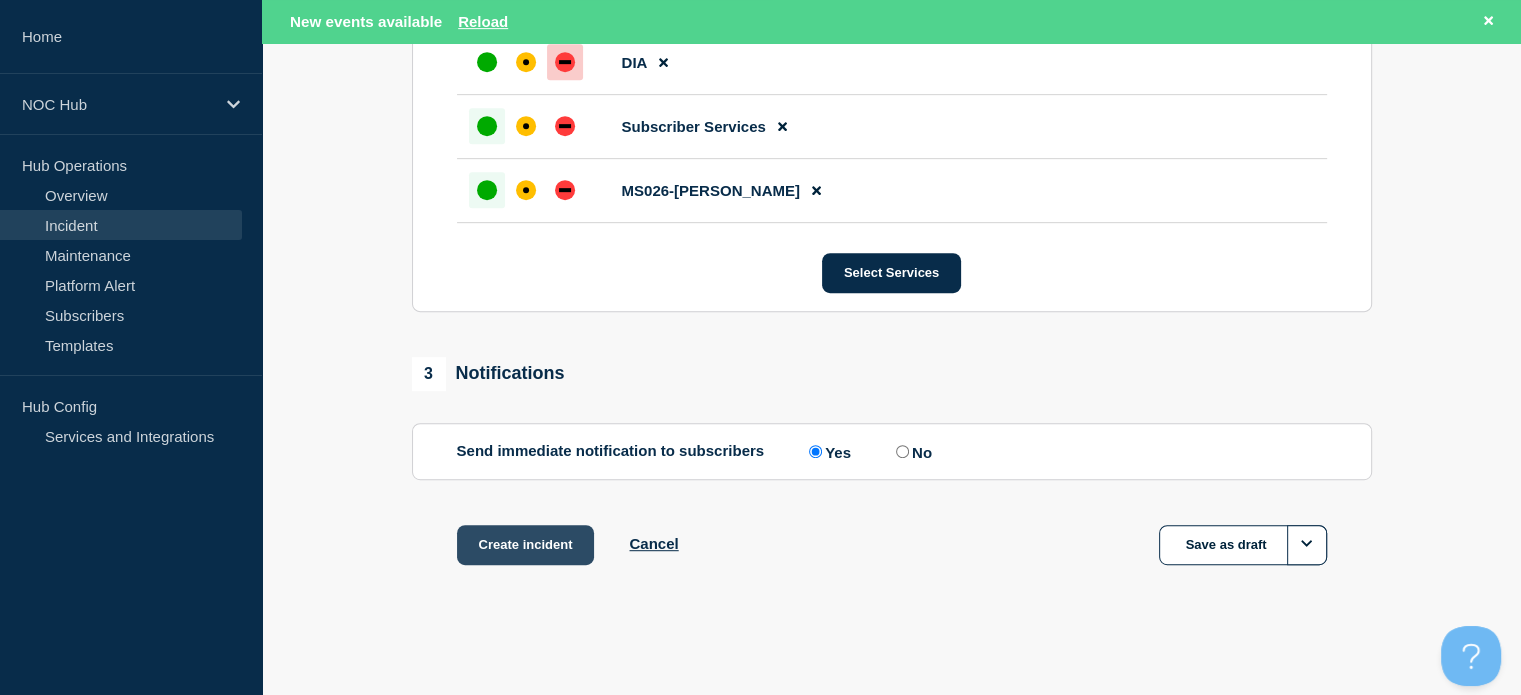 drag, startPoint x: 480, startPoint y: 556, endPoint x: 515, endPoint y: 558, distance: 35.057095 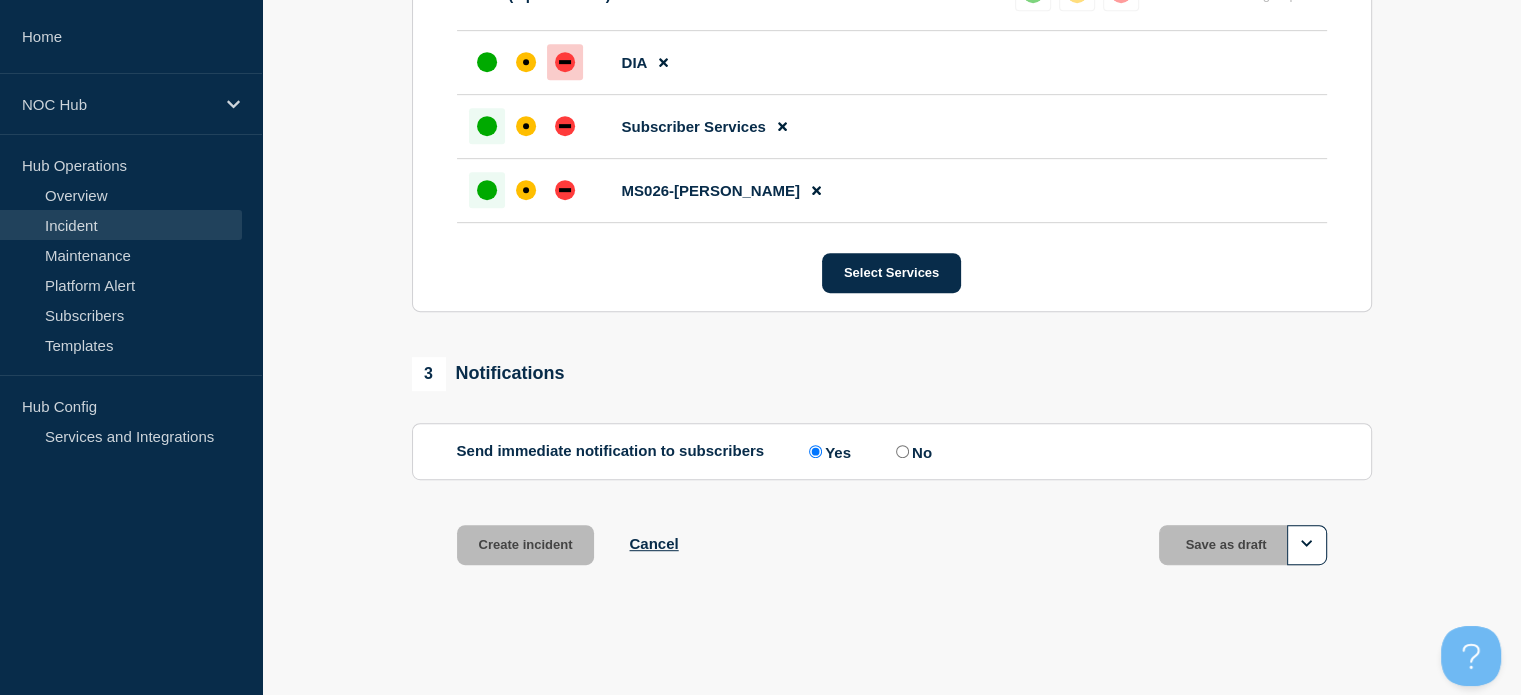 scroll, scrollTop: 945, scrollLeft: 0, axis: vertical 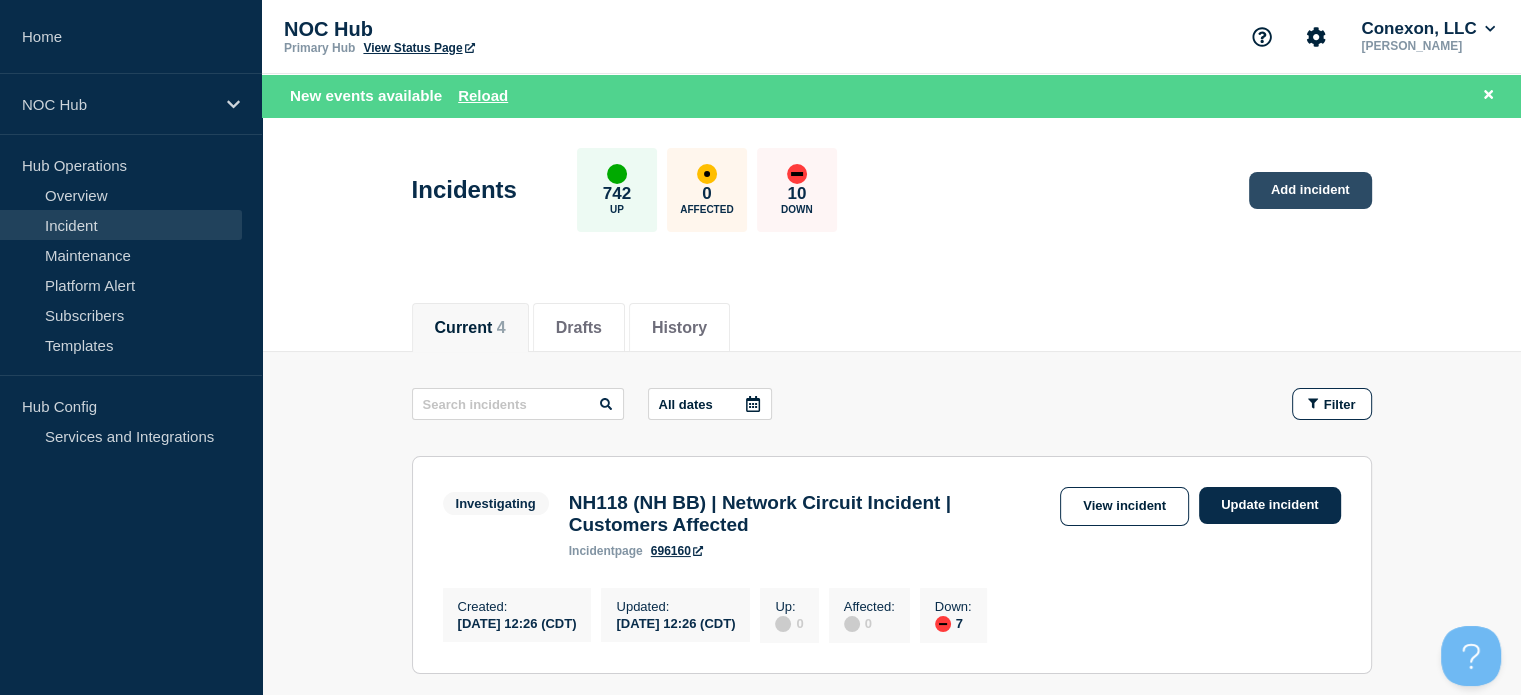 click on "Add incident" 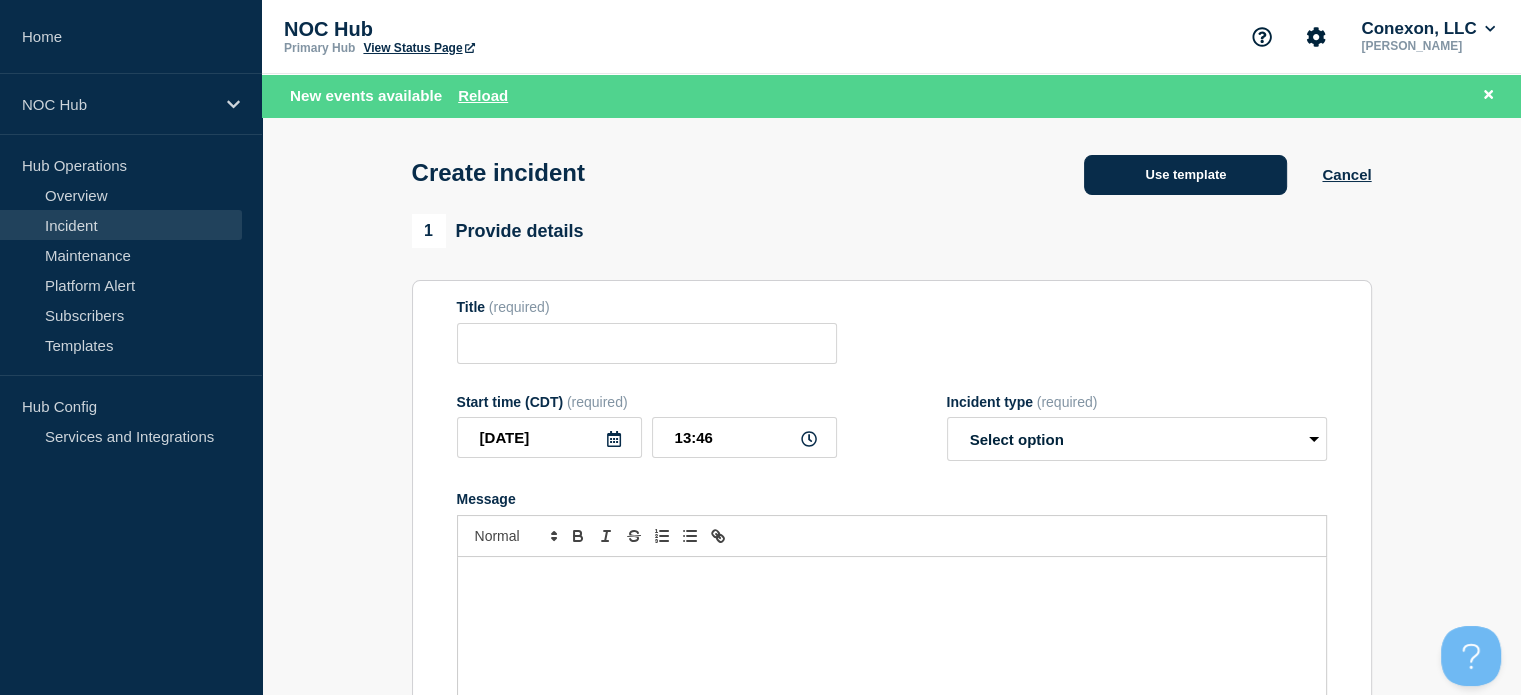 click on "Use template" at bounding box center [1185, 175] 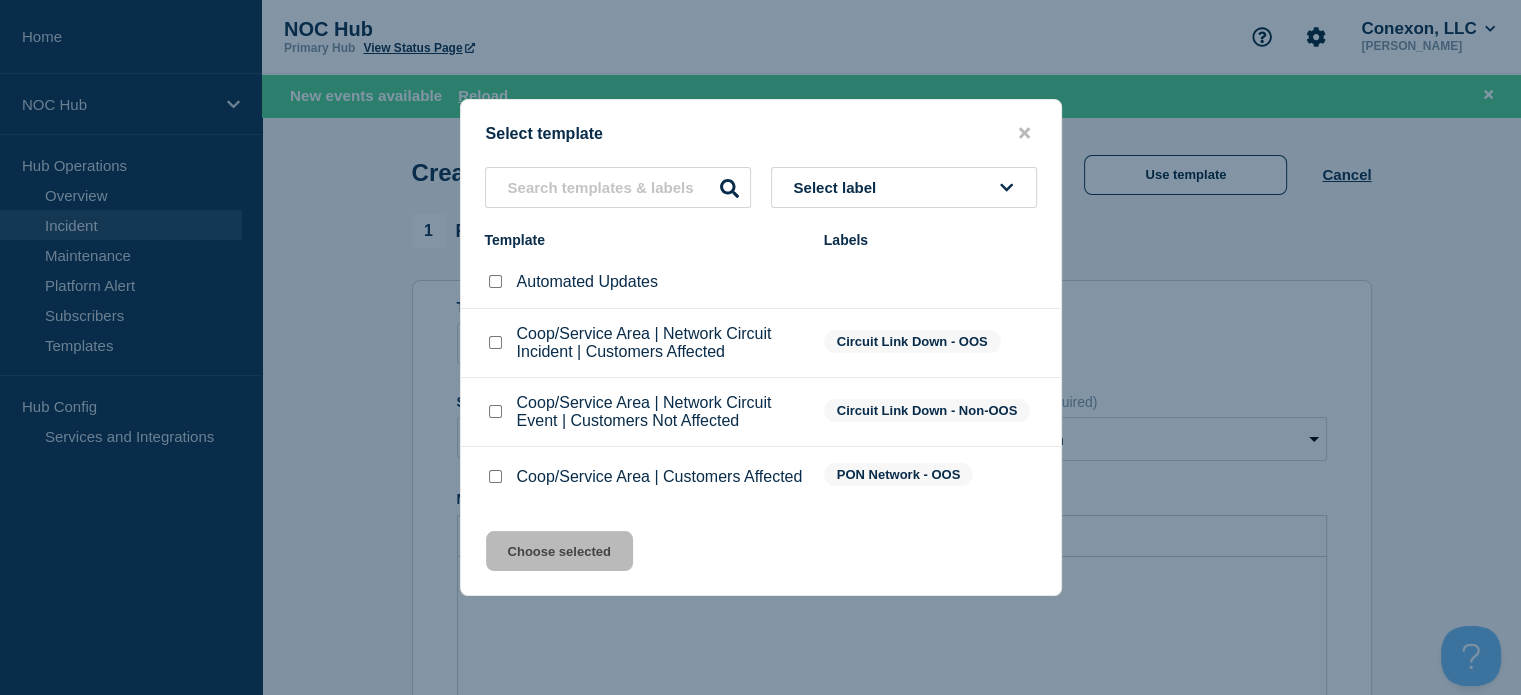 click at bounding box center (495, 411) 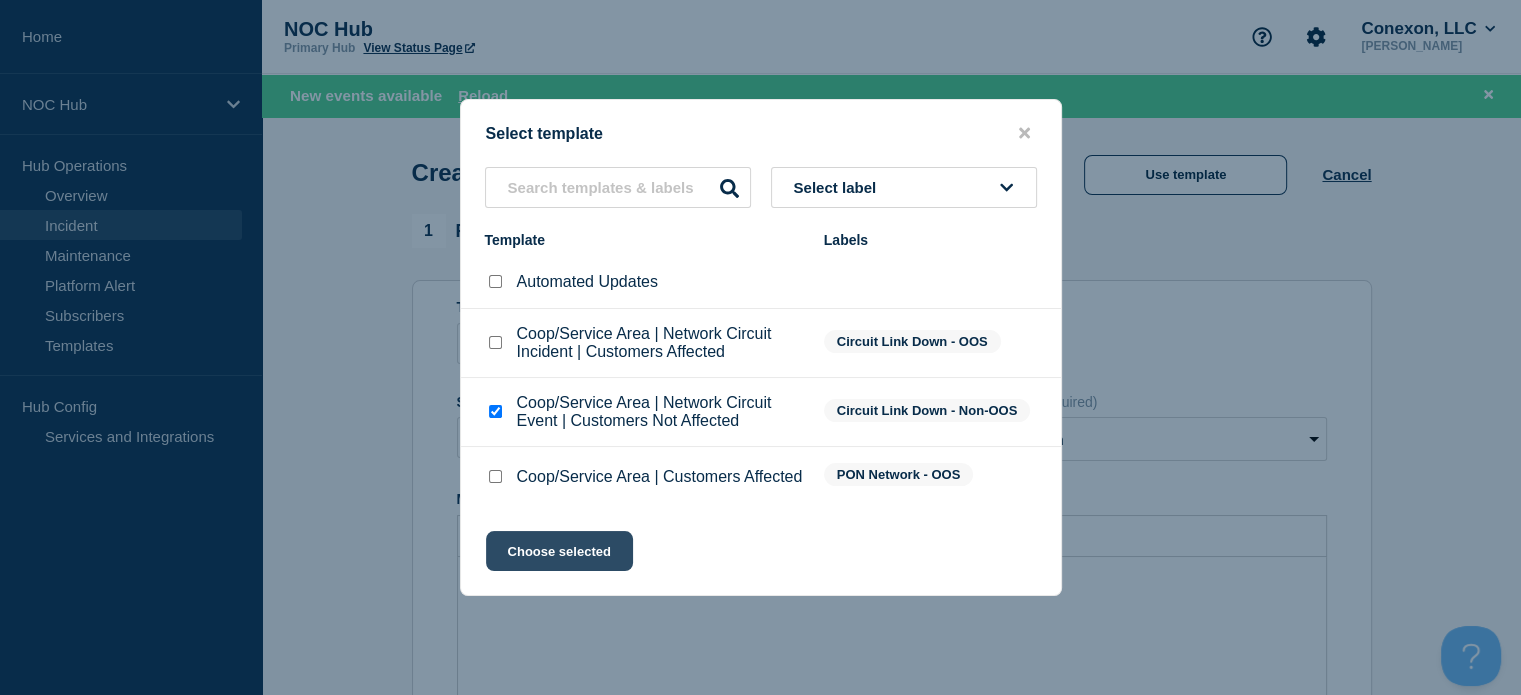 click on "Choose selected" 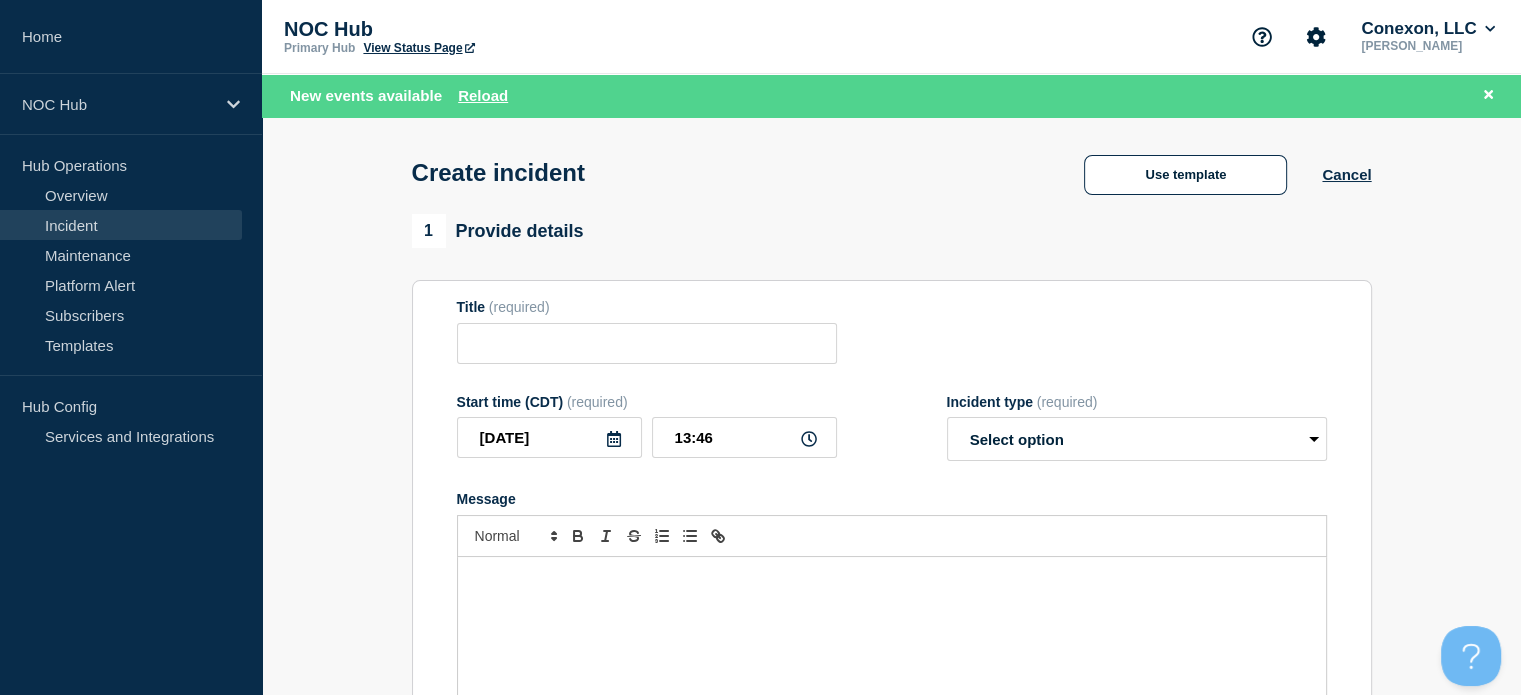 type on "Coop/Service Area | Network Circuit Event | Customers Not Affected" 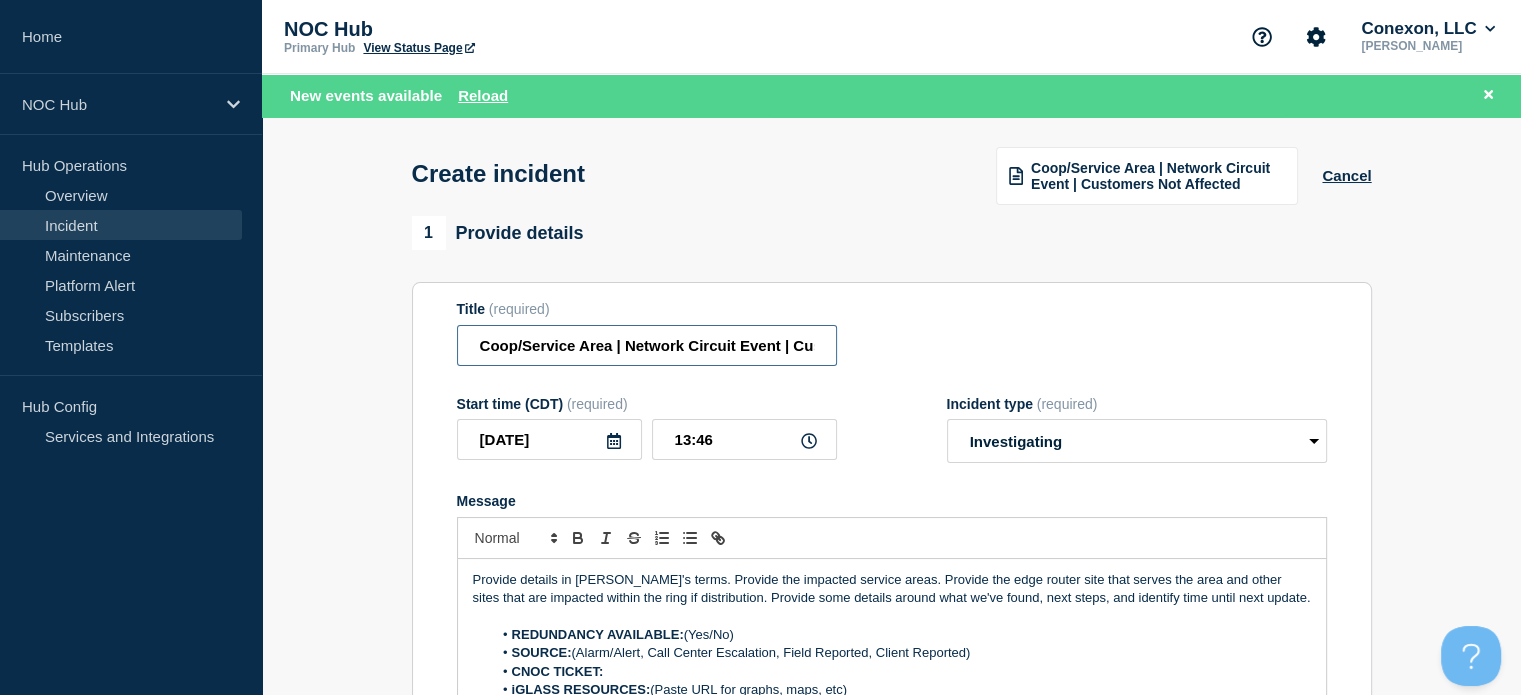 drag, startPoint x: 611, startPoint y: 353, endPoint x: 389, endPoint y: 359, distance: 222.08107 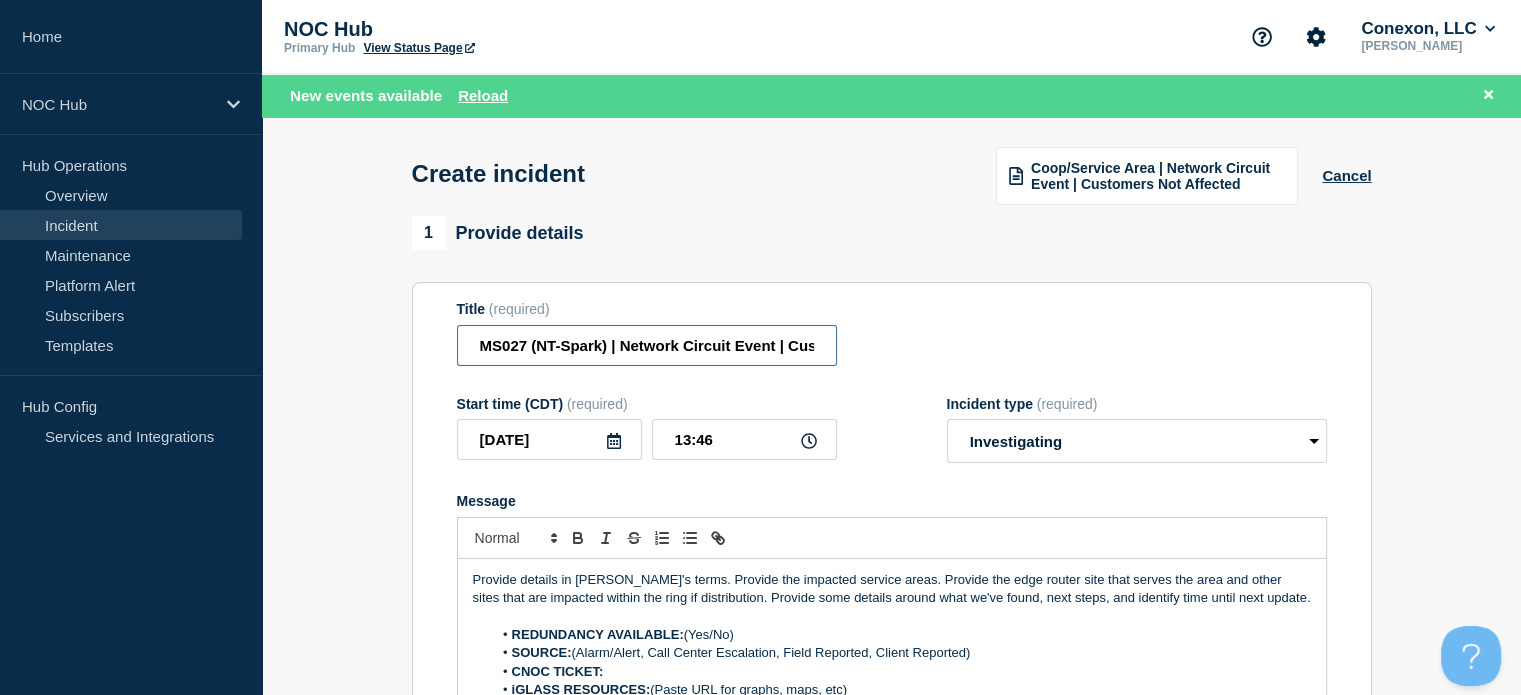 type on "MS027 (NT-Spark) | Network Circuit Event | Customers Not Affected" 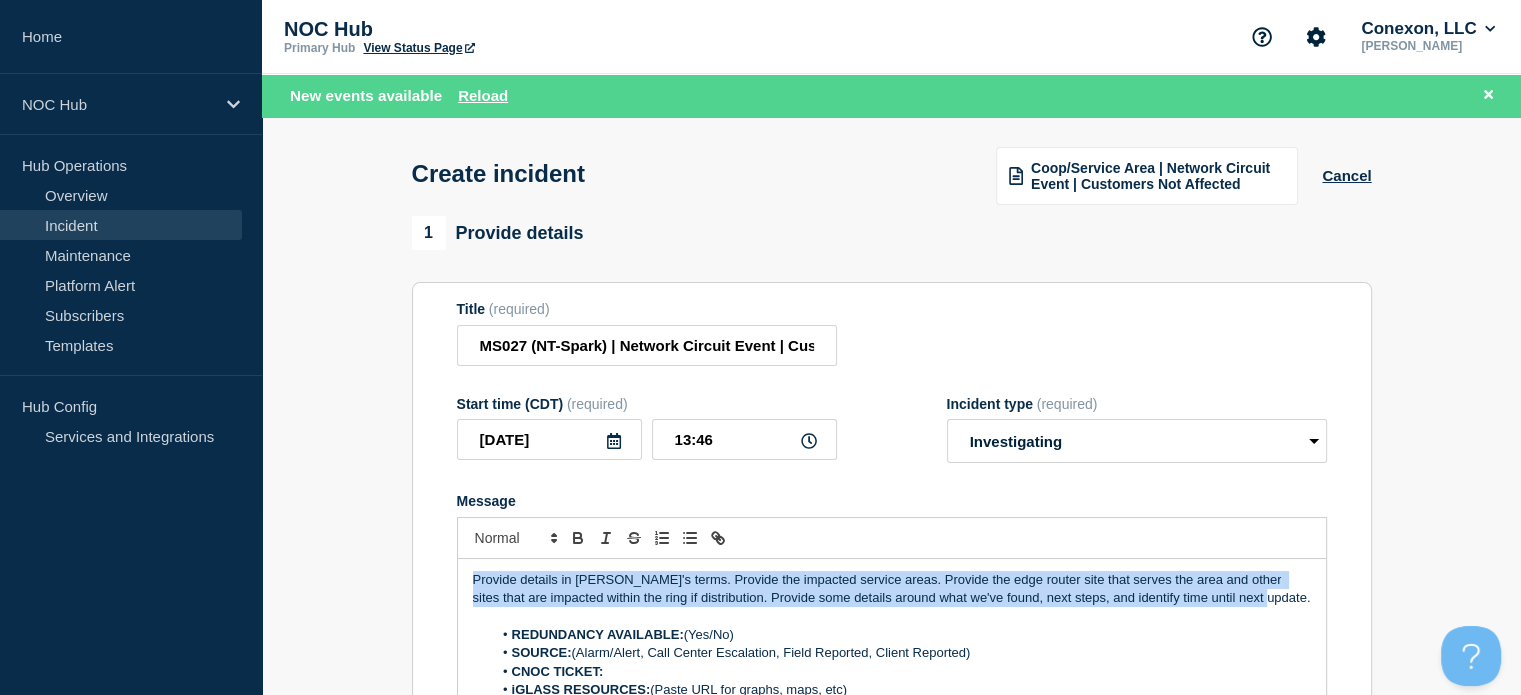 drag, startPoint x: 1245, startPoint y: 610, endPoint x: 363, endPoint y: 567, distance: 883.04755 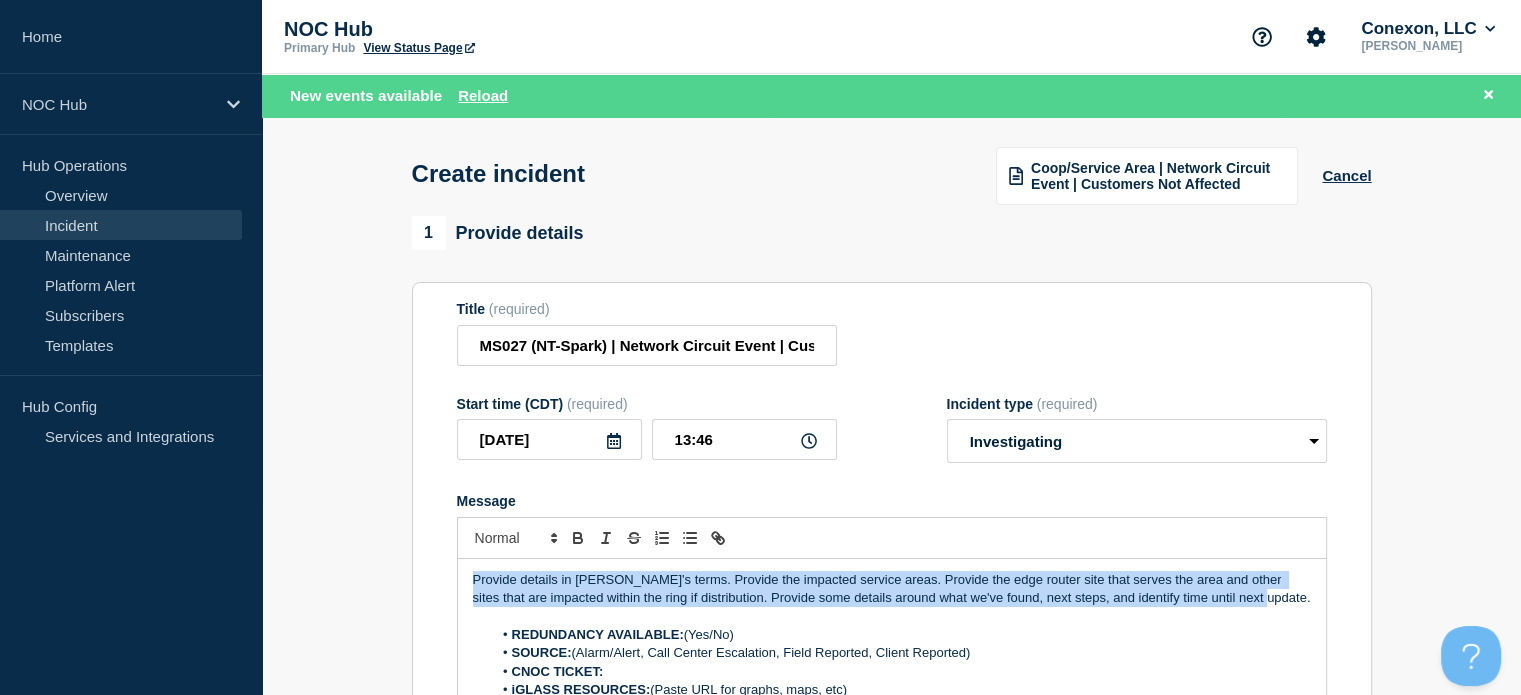 paste 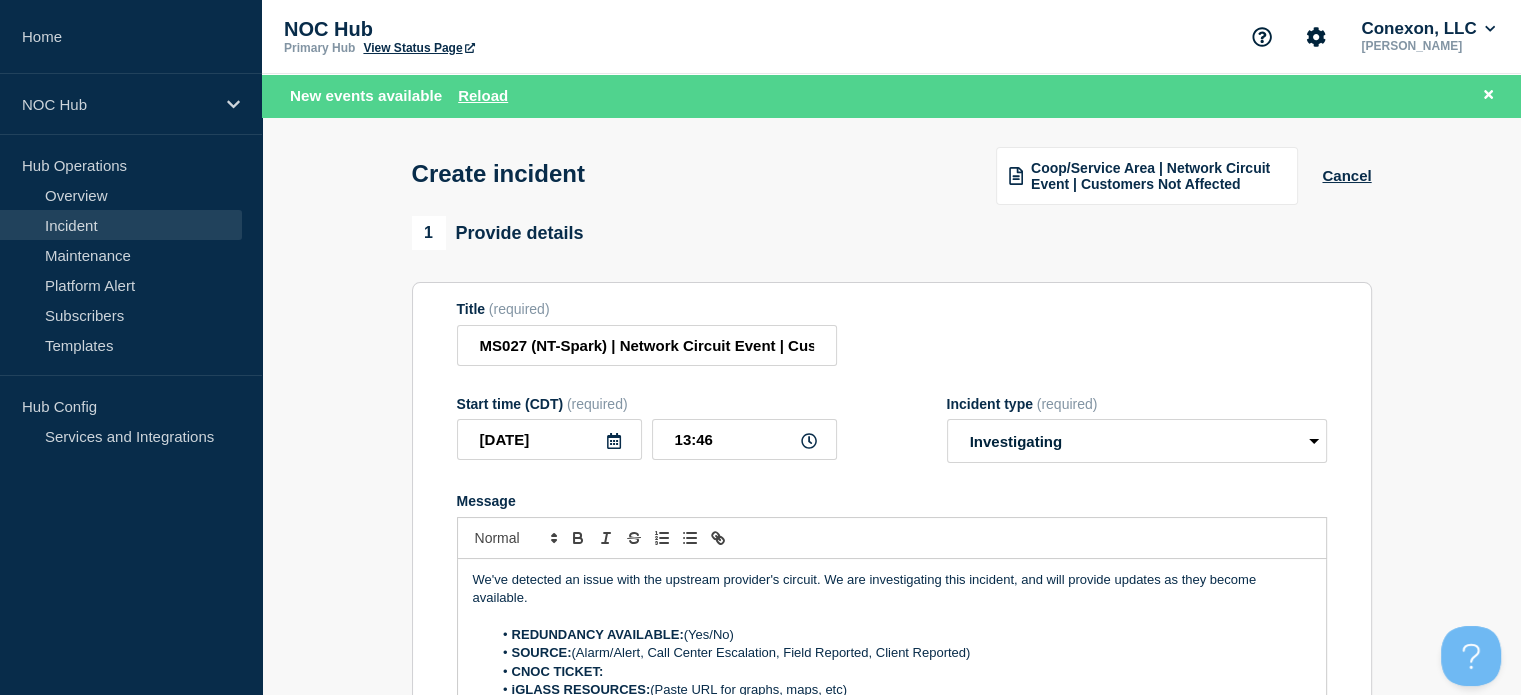 click on "REDUNDANCY AVAILABLE:  (Yes/No)" at bounding box center [901, 635] 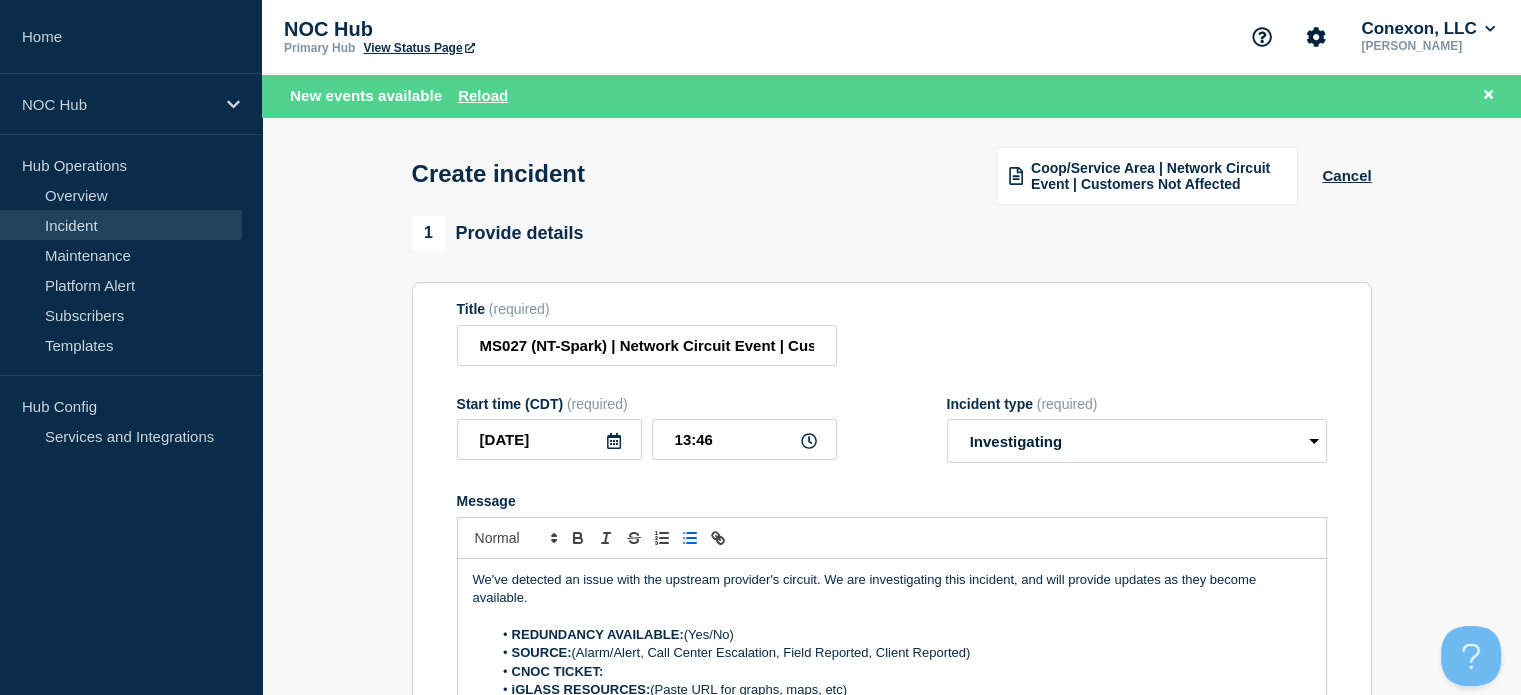 type 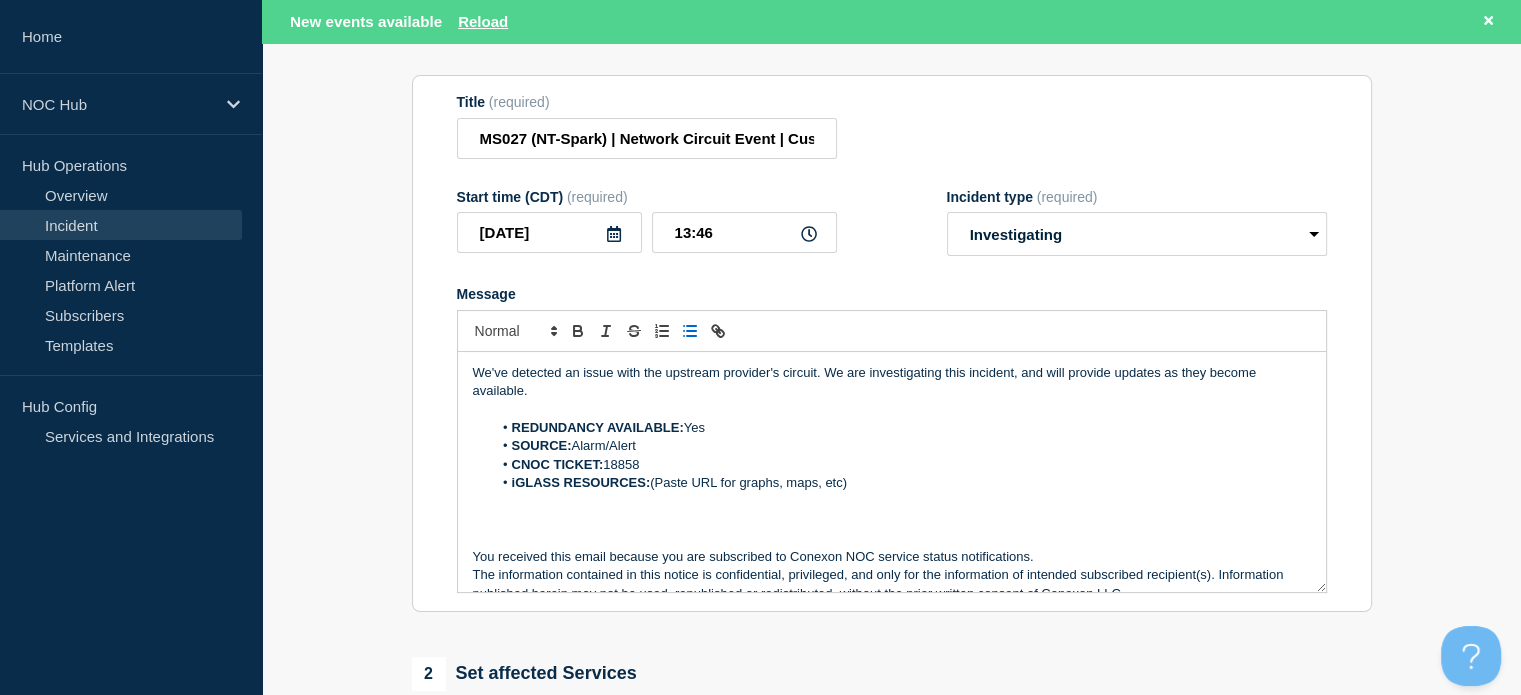 scroll, scrollTop: 308, scrollLeft: 0, axis: vertical 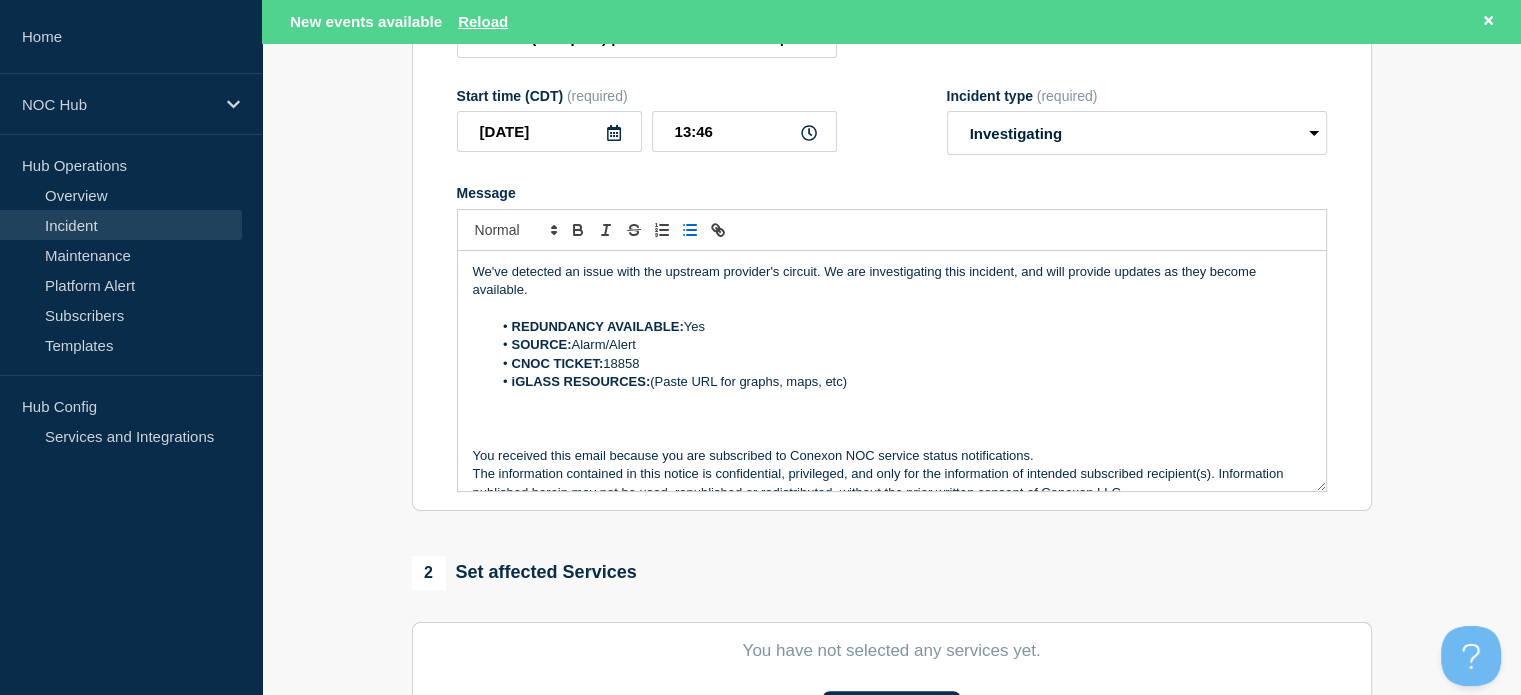 click on "iGLASS RESOURCES:  (Paste URL for graphs, maps, etc)" at bounding box center (901, 382) 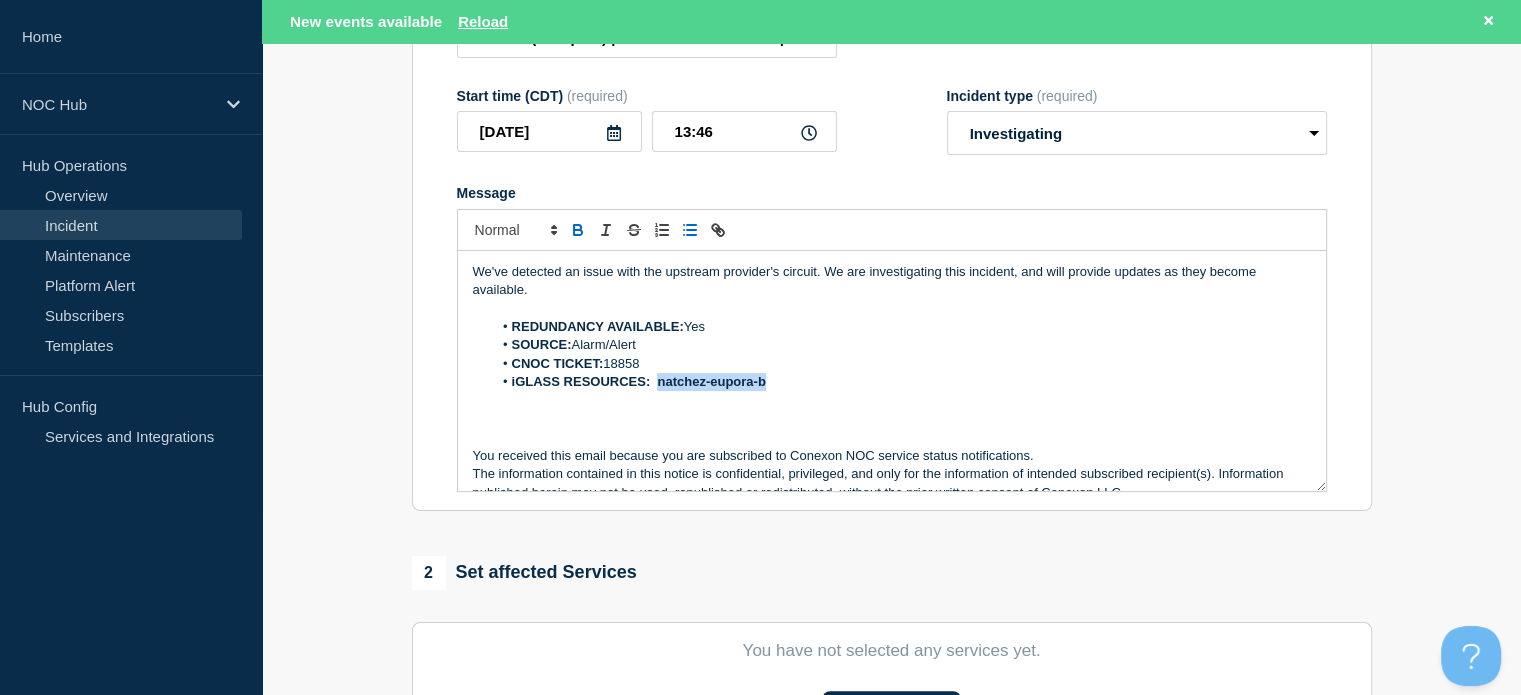 drag, startPoint x: 811, startPoint y: 391, endPoint x: 657, endPoint y: 380, distance: 154.39236 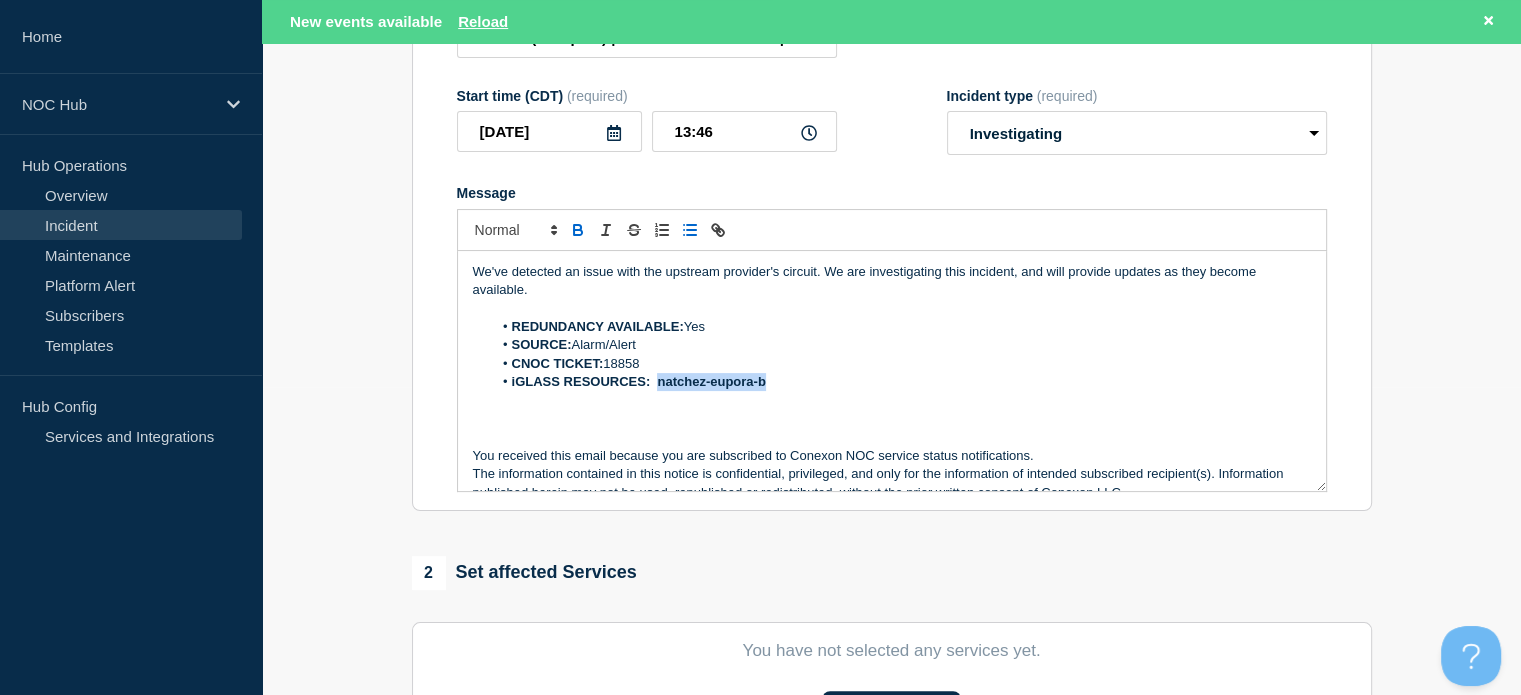 click on "iGLASS RESOURCES:  natchez-eupora-b" at bounding box center [901, 382] 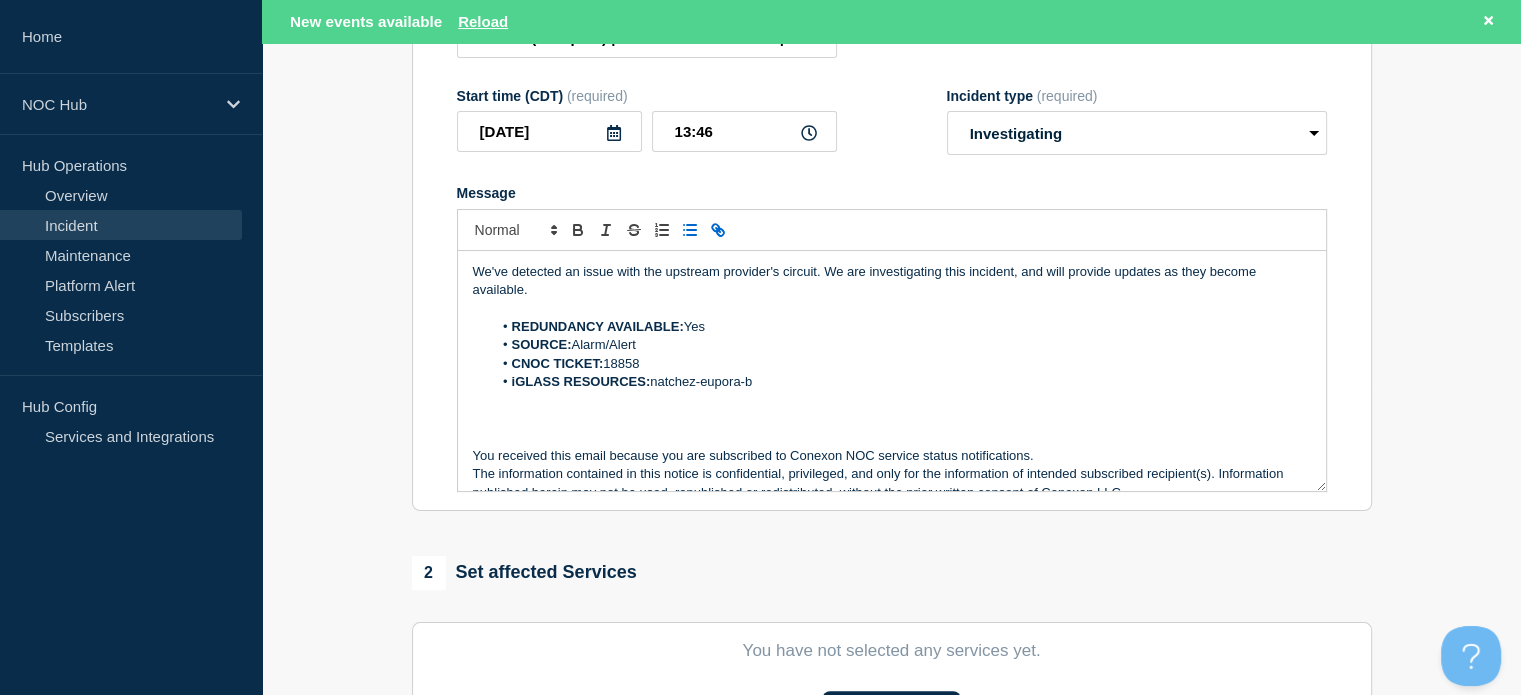 click at bounding box center (718, 230) 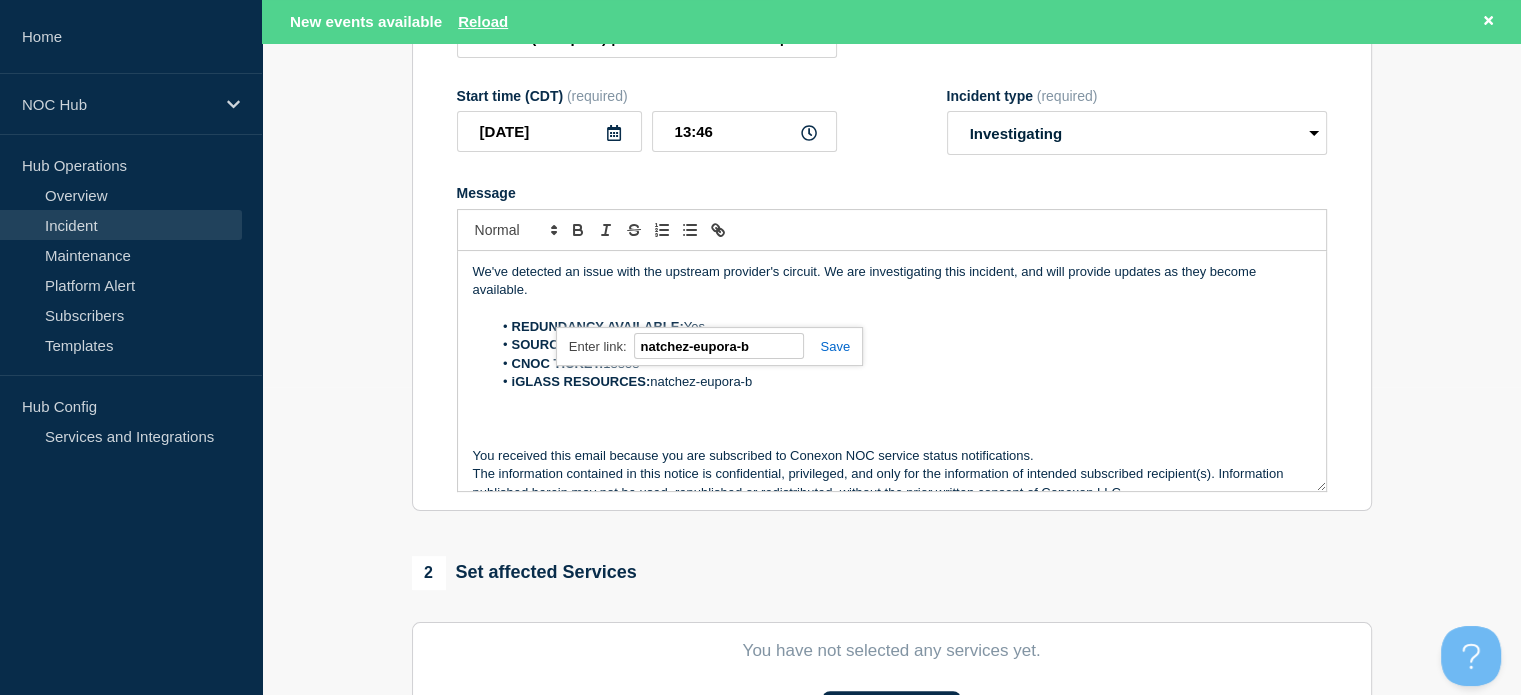 paste on "[URL][DOMAIN_NAME]" 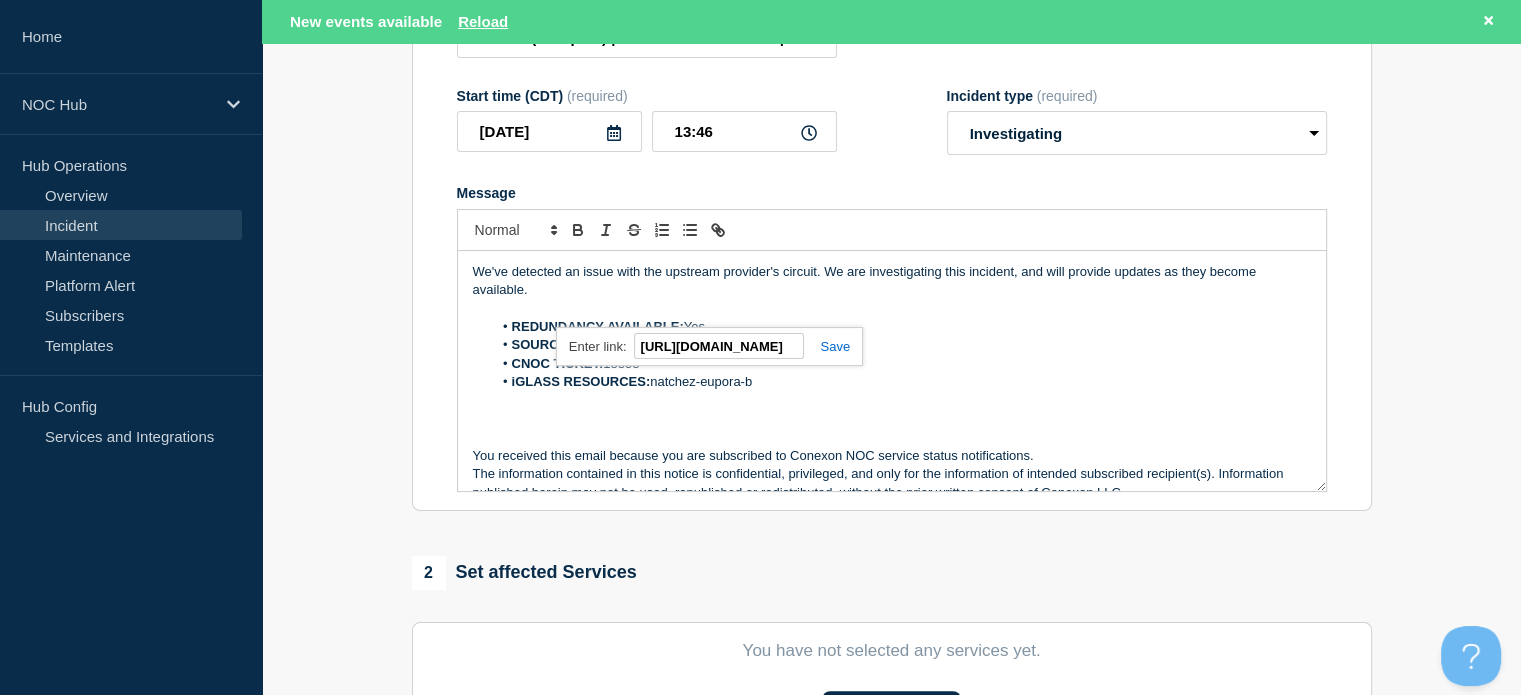 scroll, scrollTop: 0, scrollLeft: 178, axis: horizontal 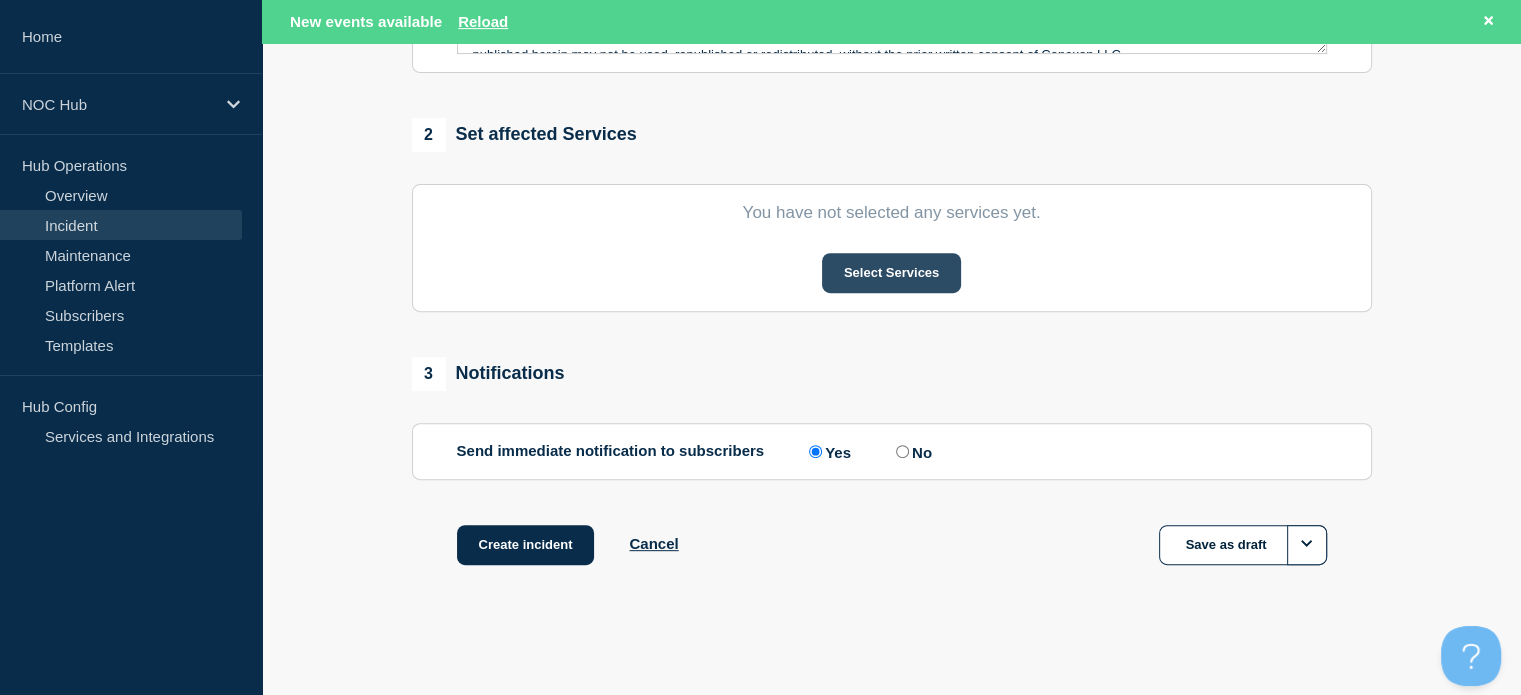 click on "Select Services" at bounding box center [891, 273] 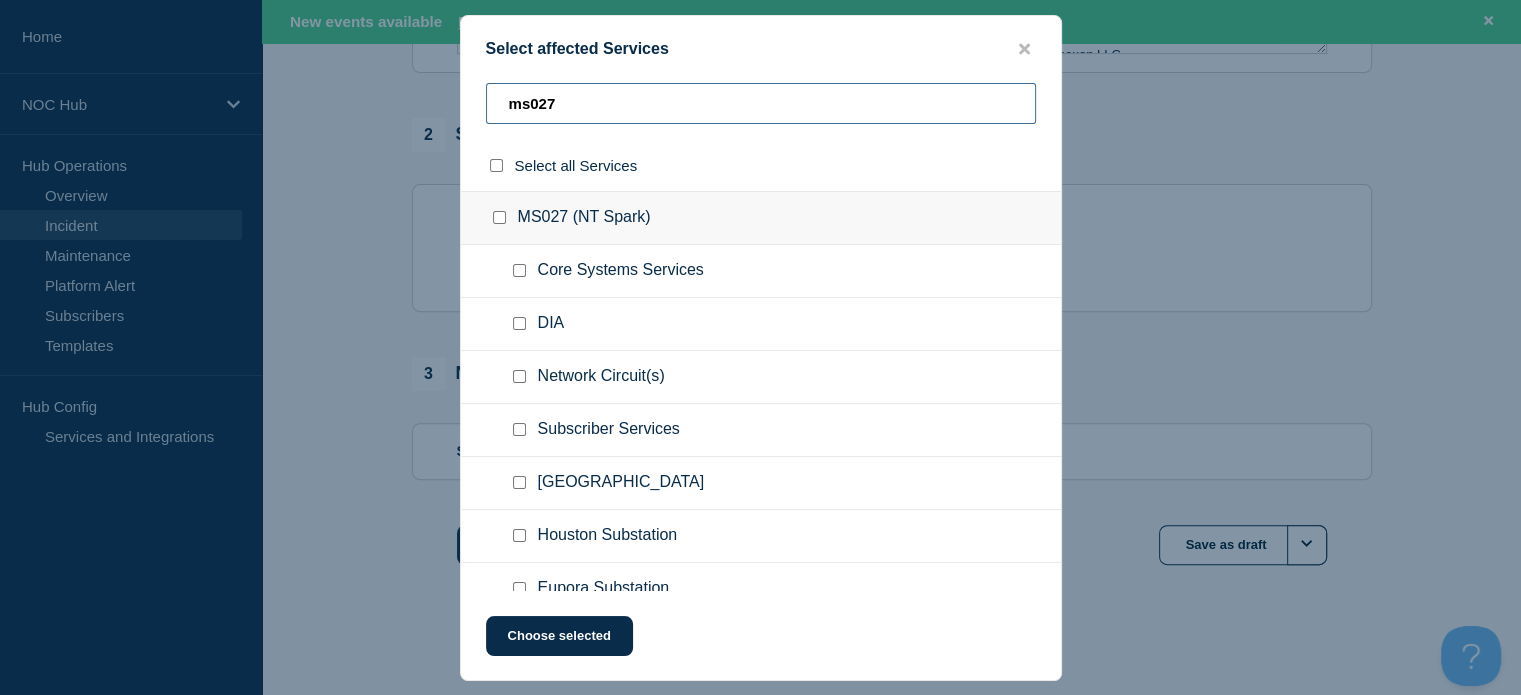 type on "ms027" 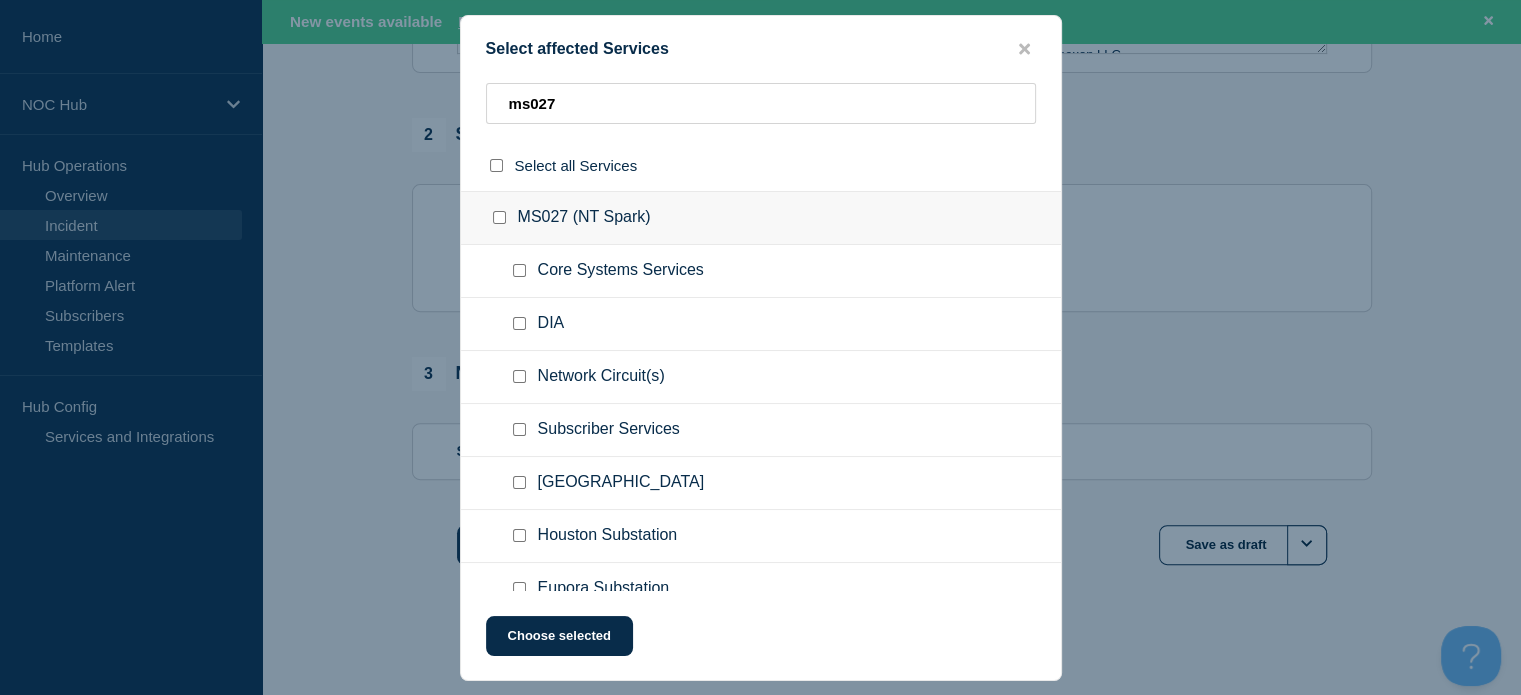 click at bounding box center (519, 323) 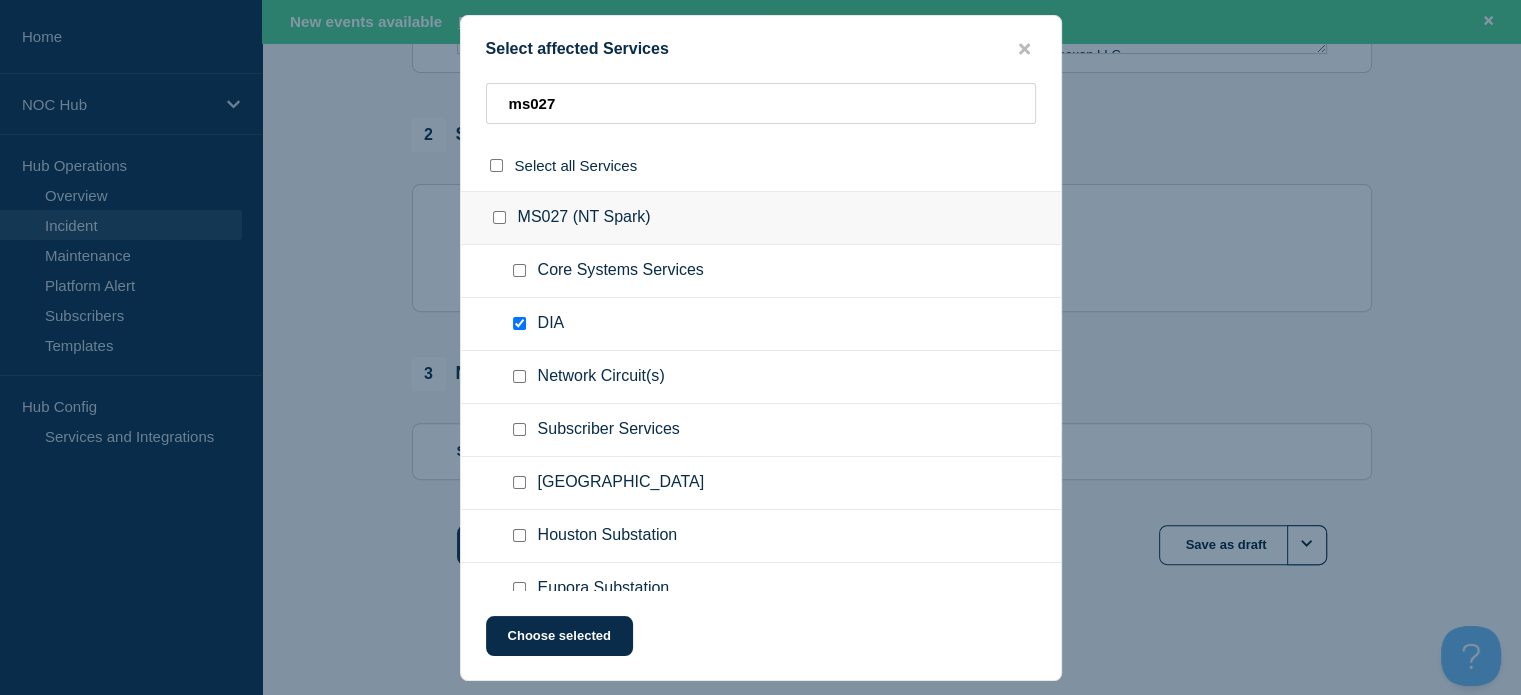 drag, startPoint x: 514, startPoint y: 423, endPoint x: 527, endPoint y: 545, distance: 122.69067 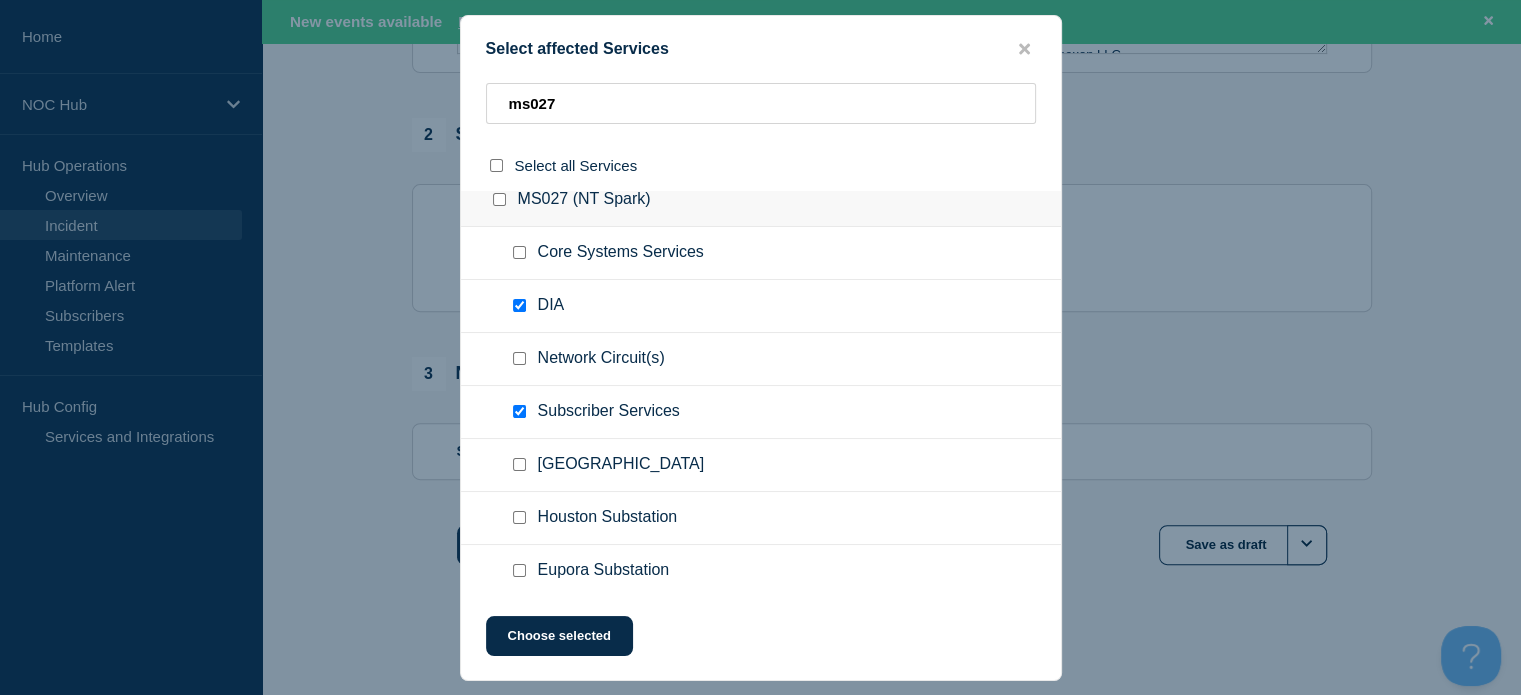 scroll, scrollTop: 23, scrollLeft: 0, axis: vertical 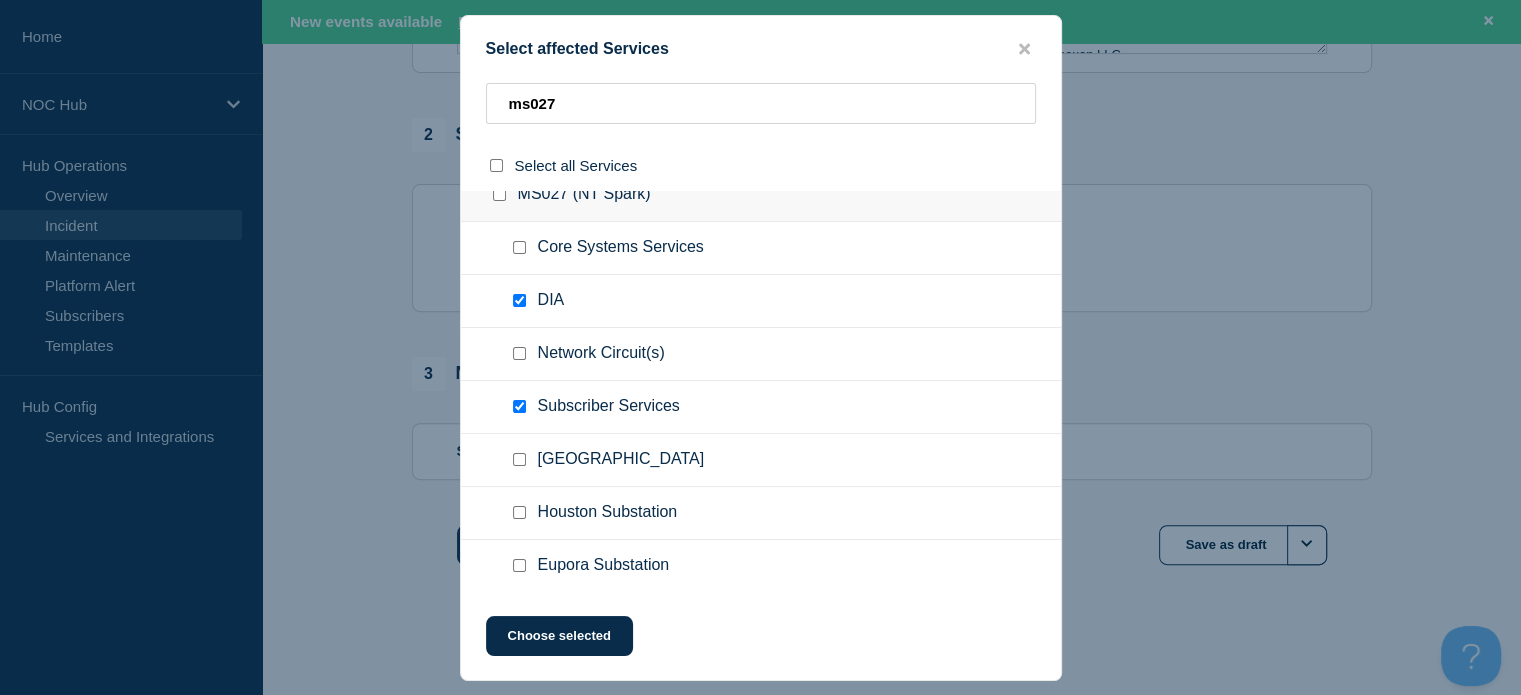 click at bounding box center (519, 565) 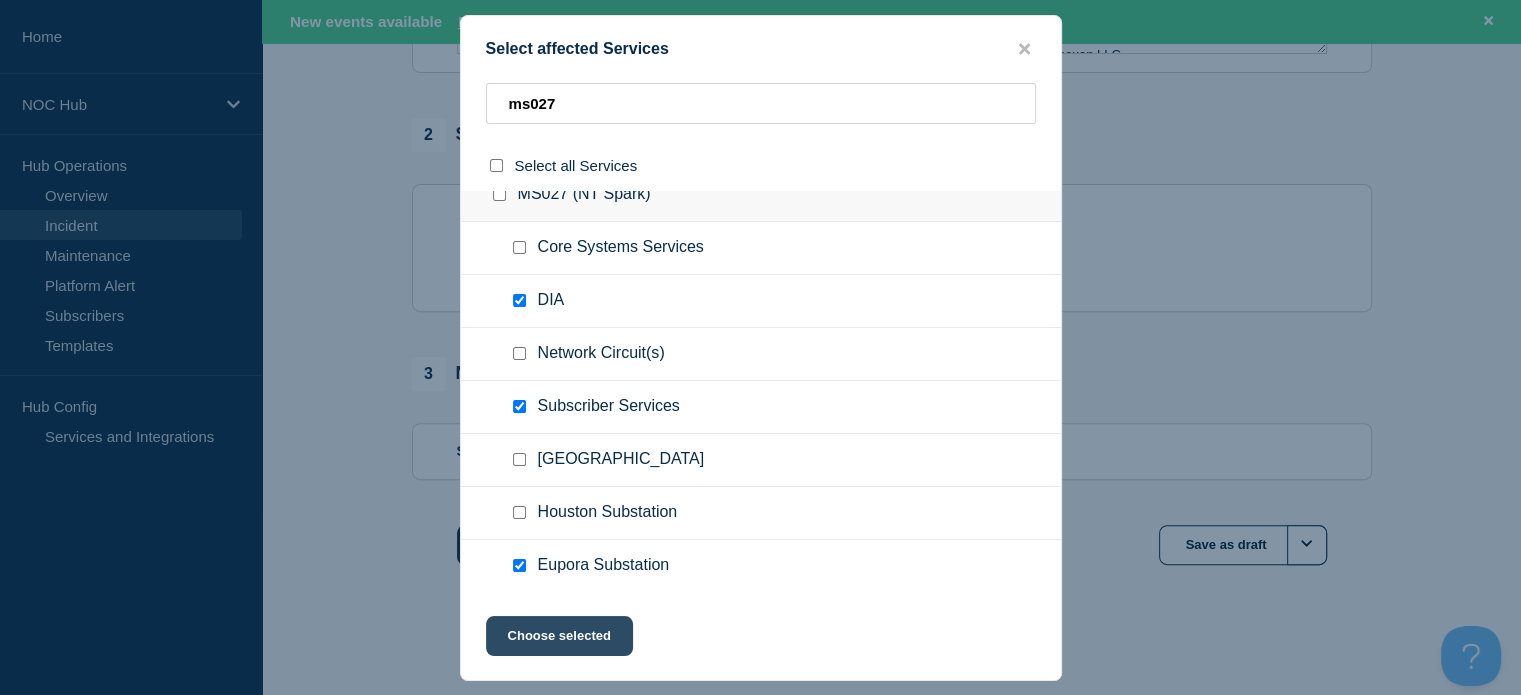 click on "Choose selected" 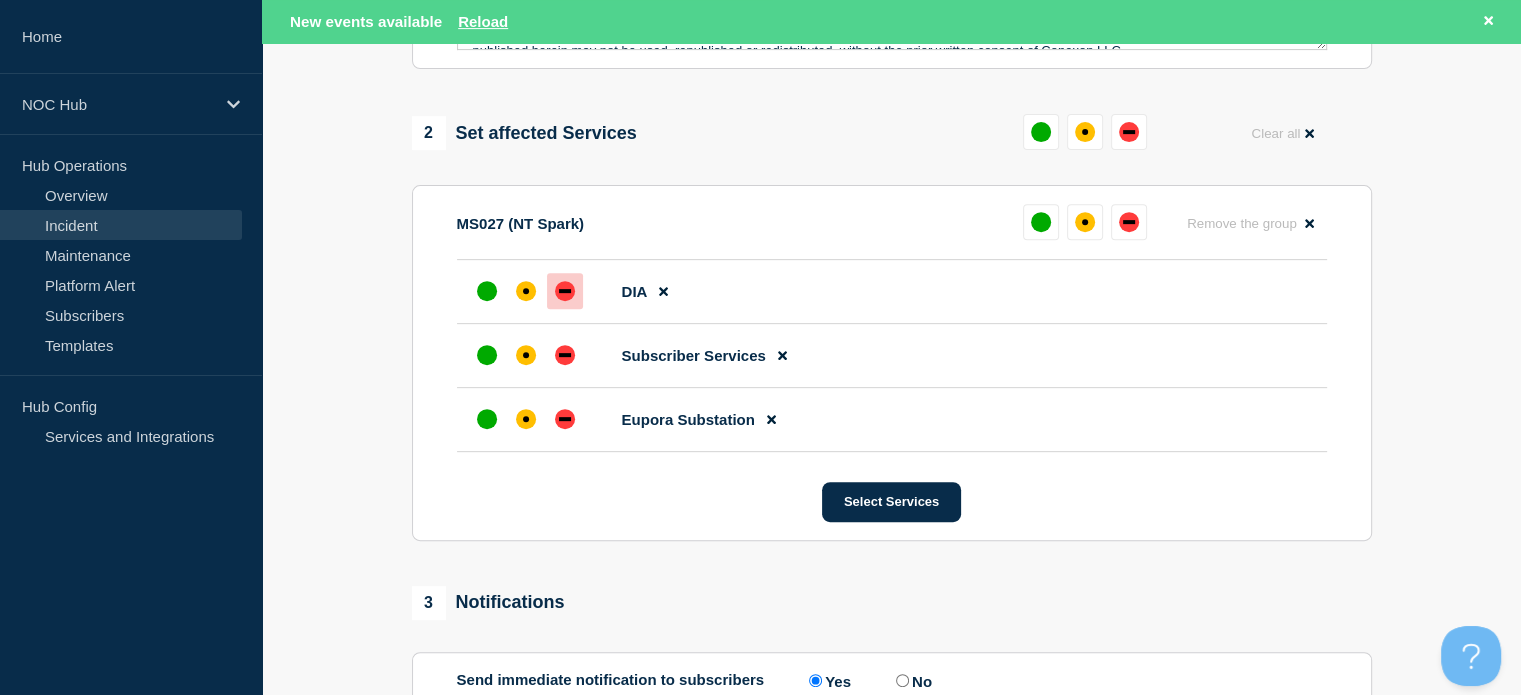 click at bounding box center [565, 291] 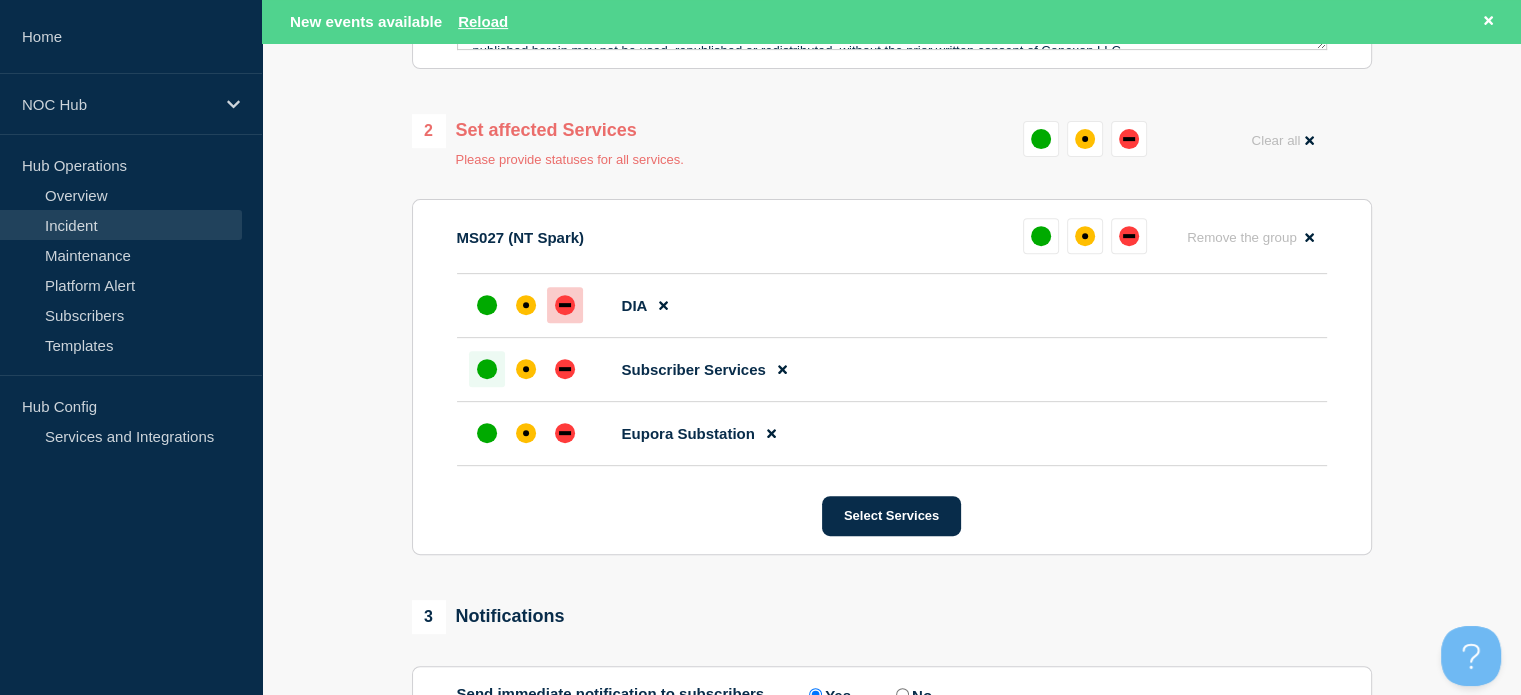 click at bounding box center [487, 369] 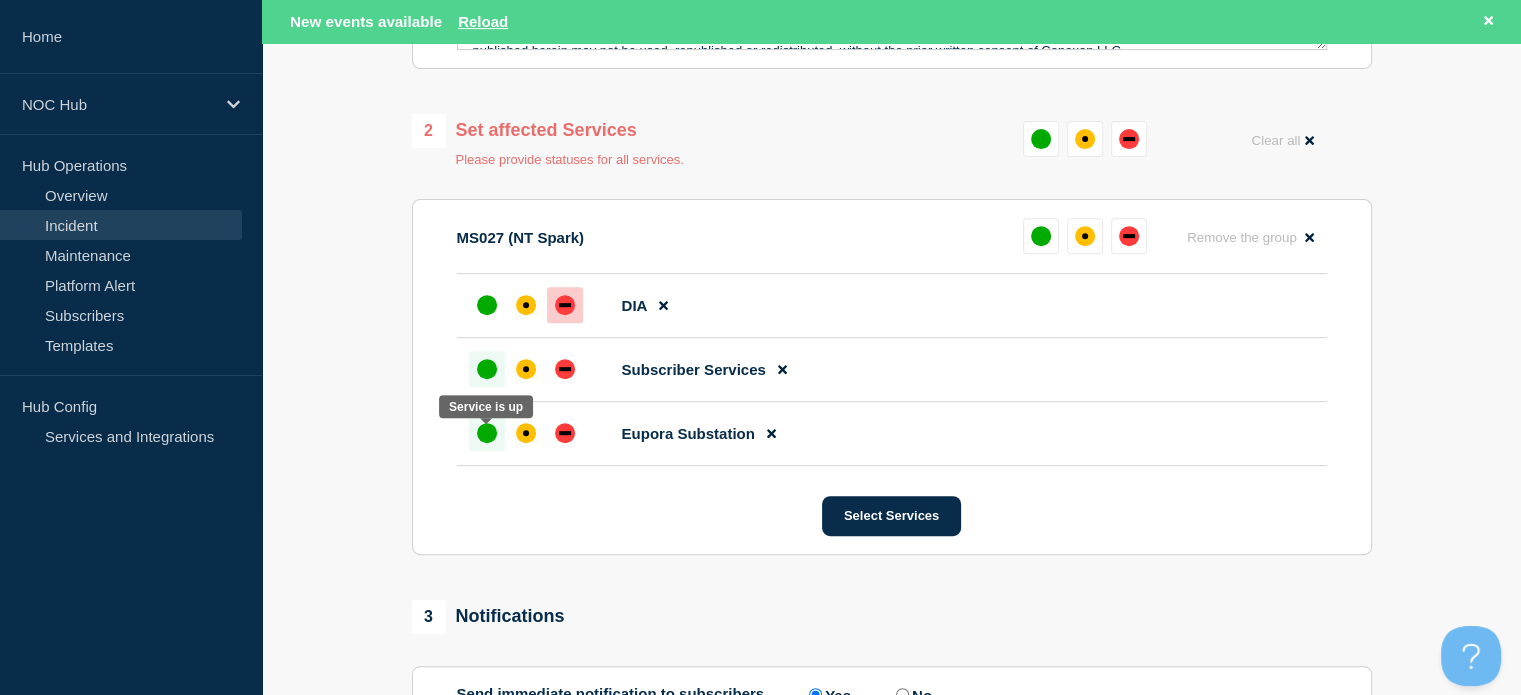 click at bounding box center (487, 433) 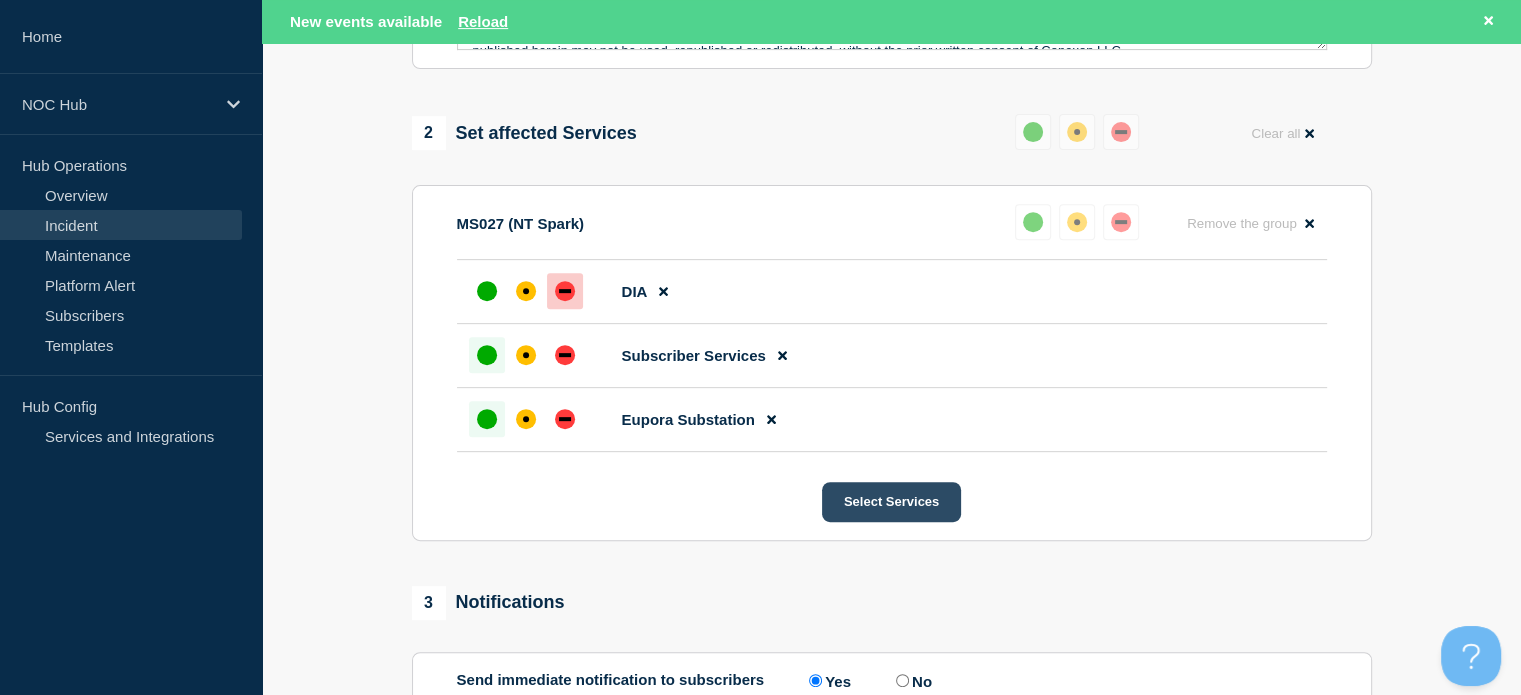 click on "Select Services" at bounding box center [891, 502] 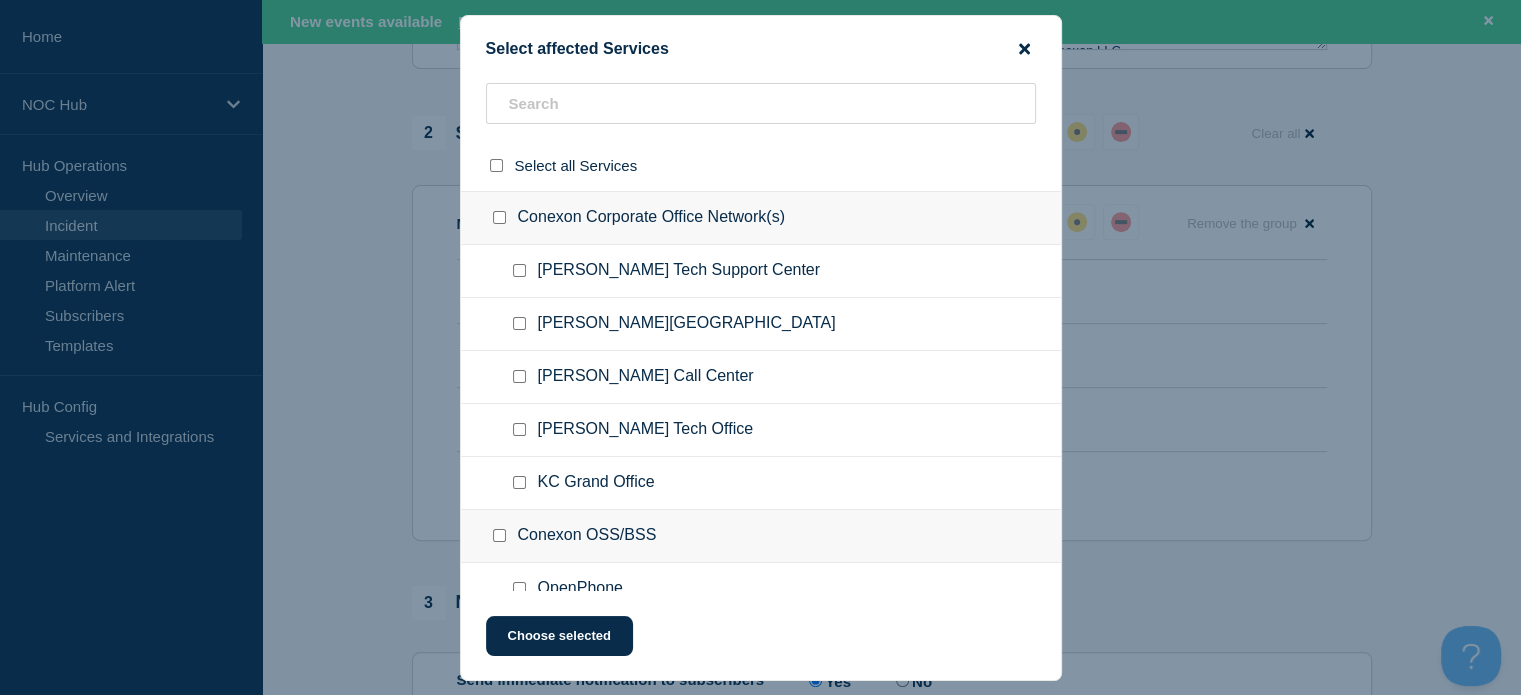 click 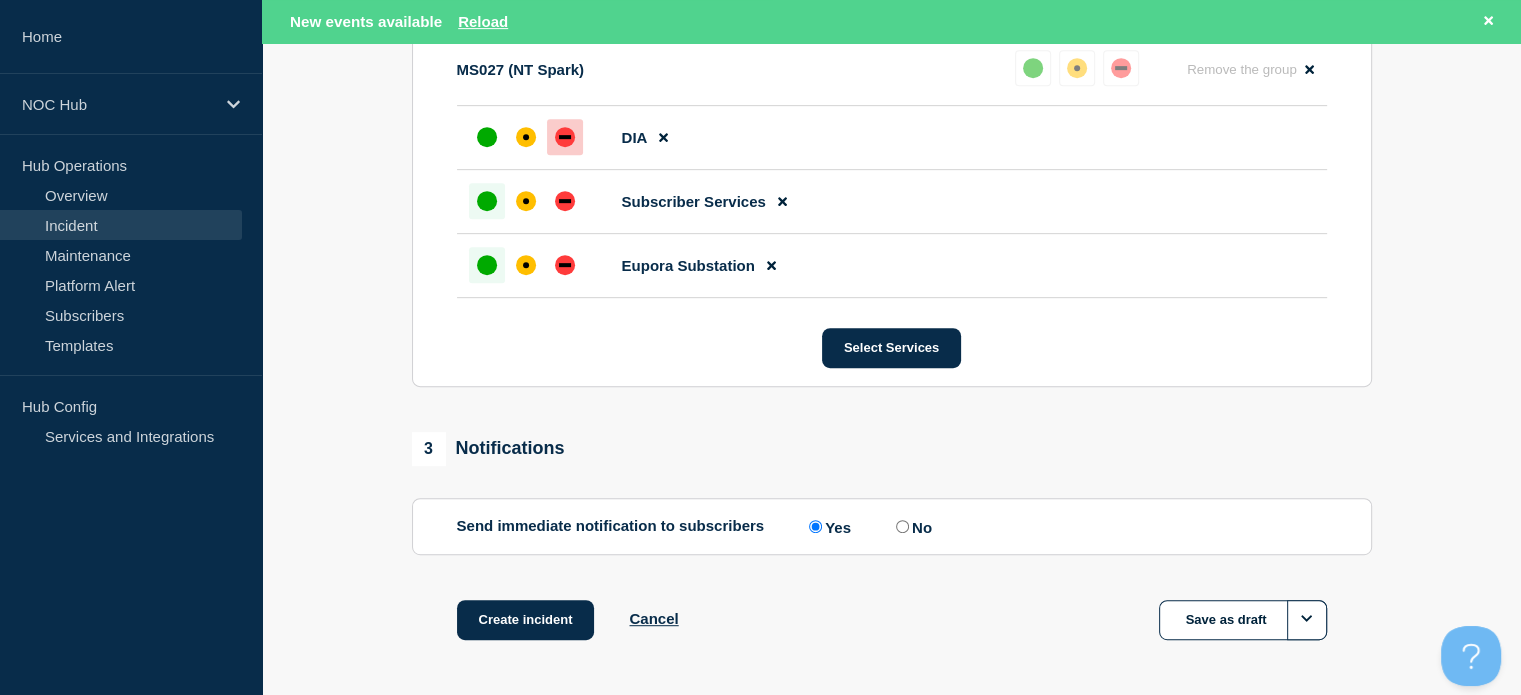 scroll, scrollTop: 988, scrollLeft: 0, axis: vertical 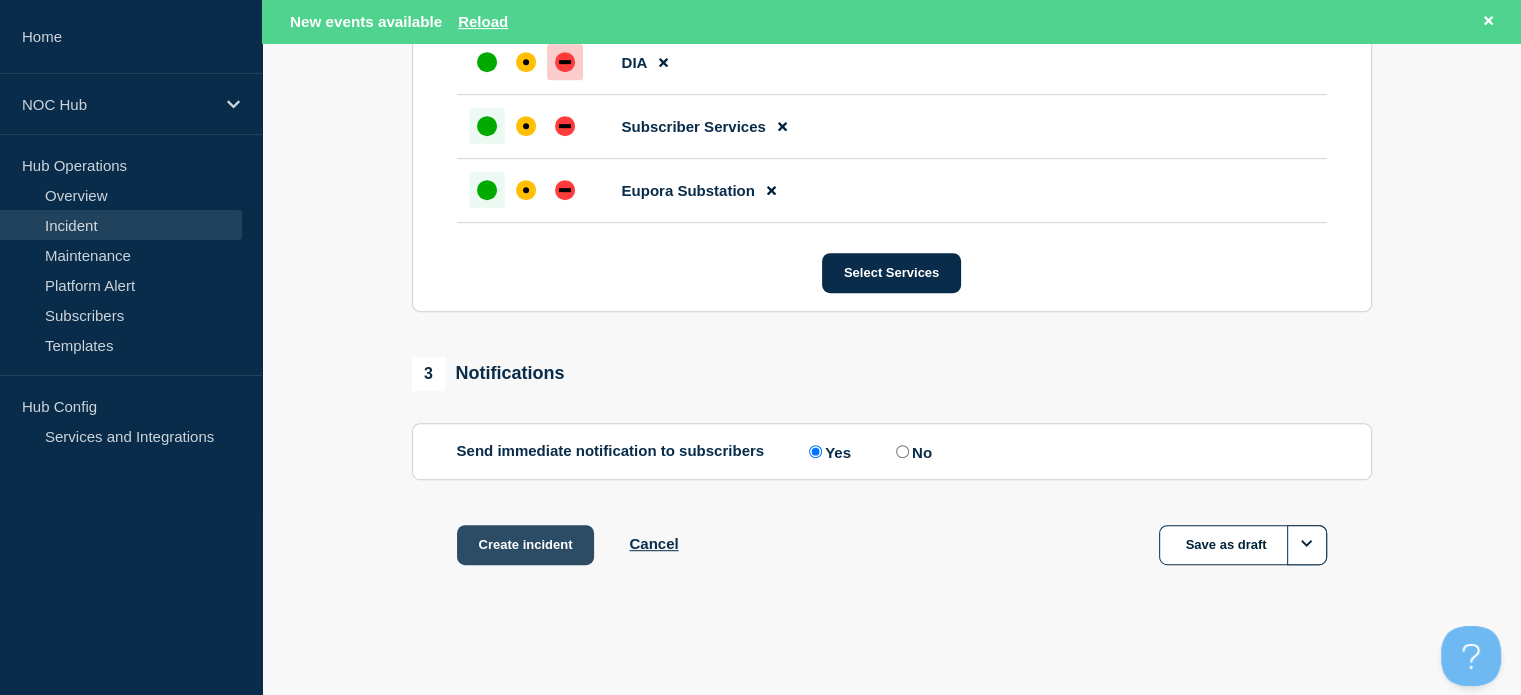 click on "Create incident" at bounding box center [526, 545] 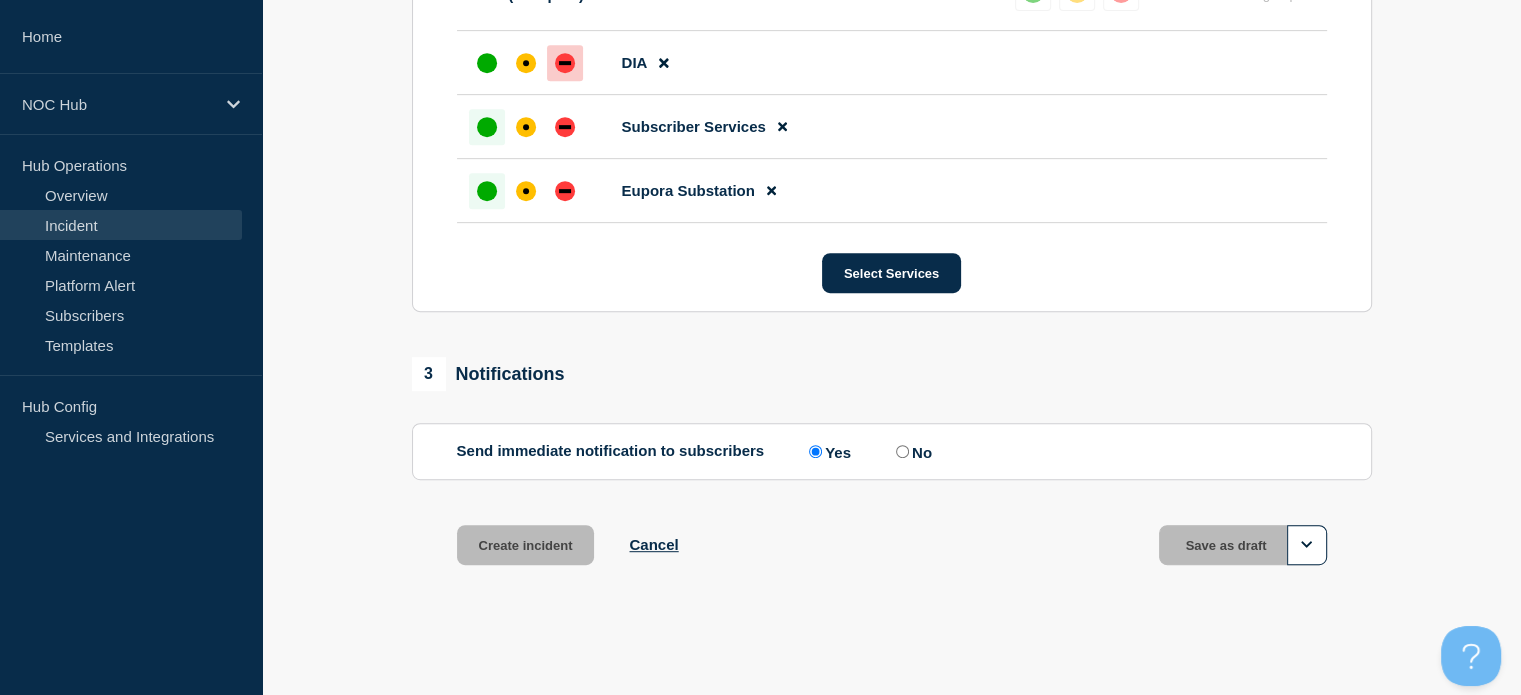scroll, scrollTop: 945, scrollLeft: 0, axis: vertical 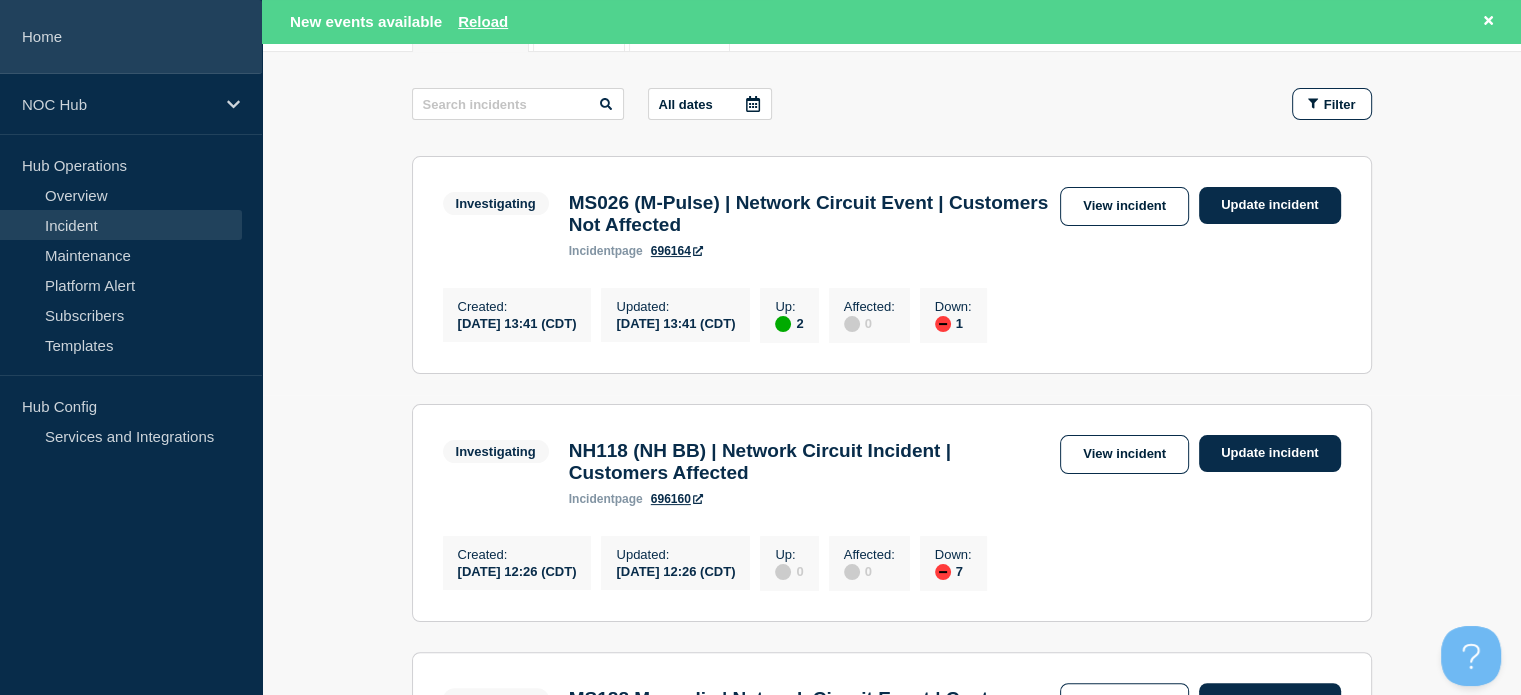 click on "Home" at bounding box center (131, 37) 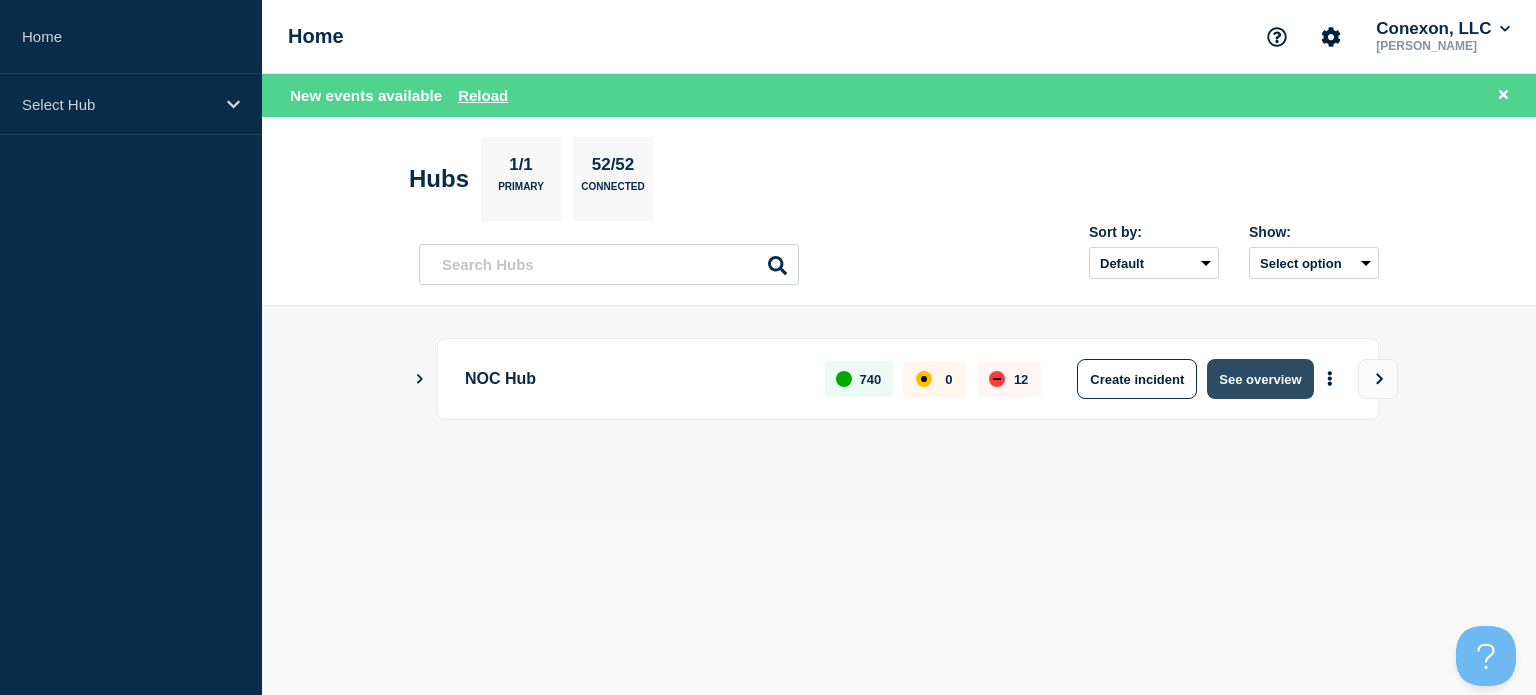 click on "See overview" at bounding box center (1260, 379) 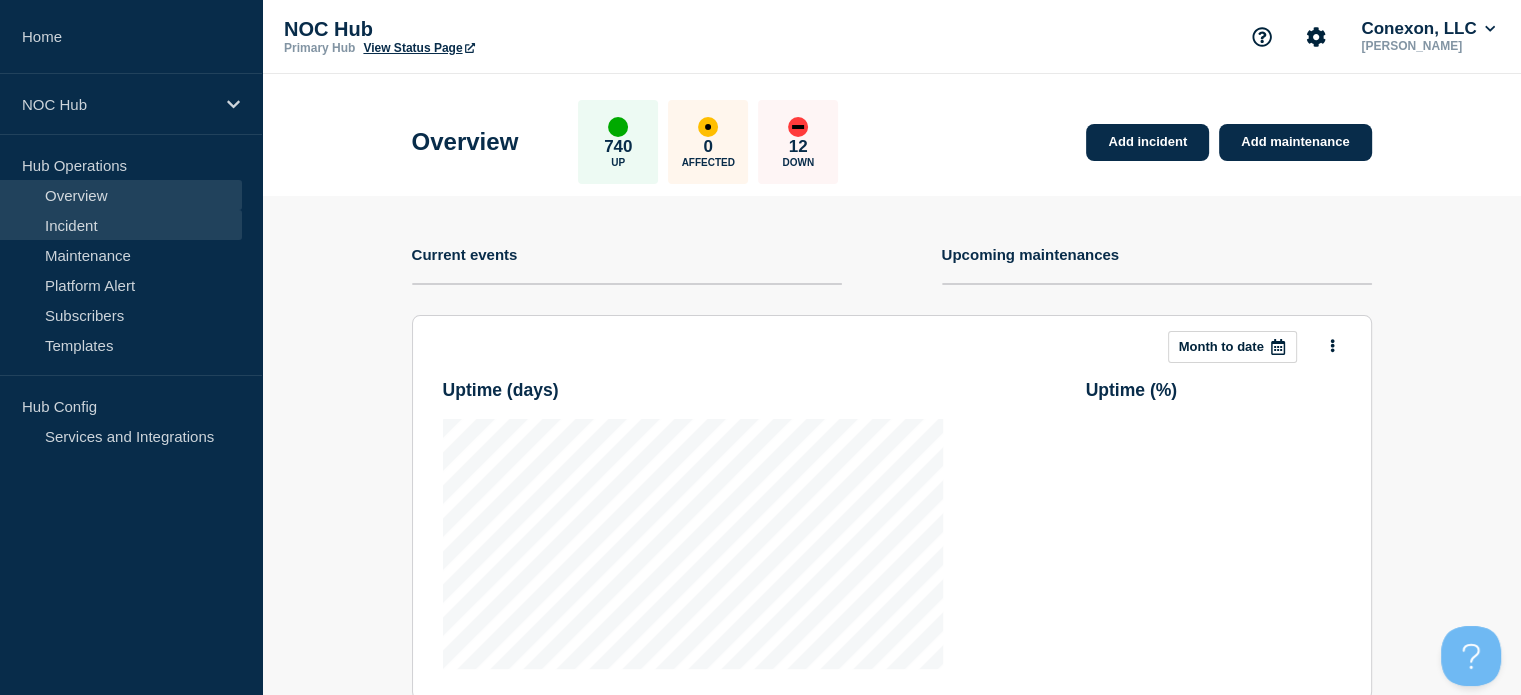 click on "Incident" at bounding box center [121, 225] 